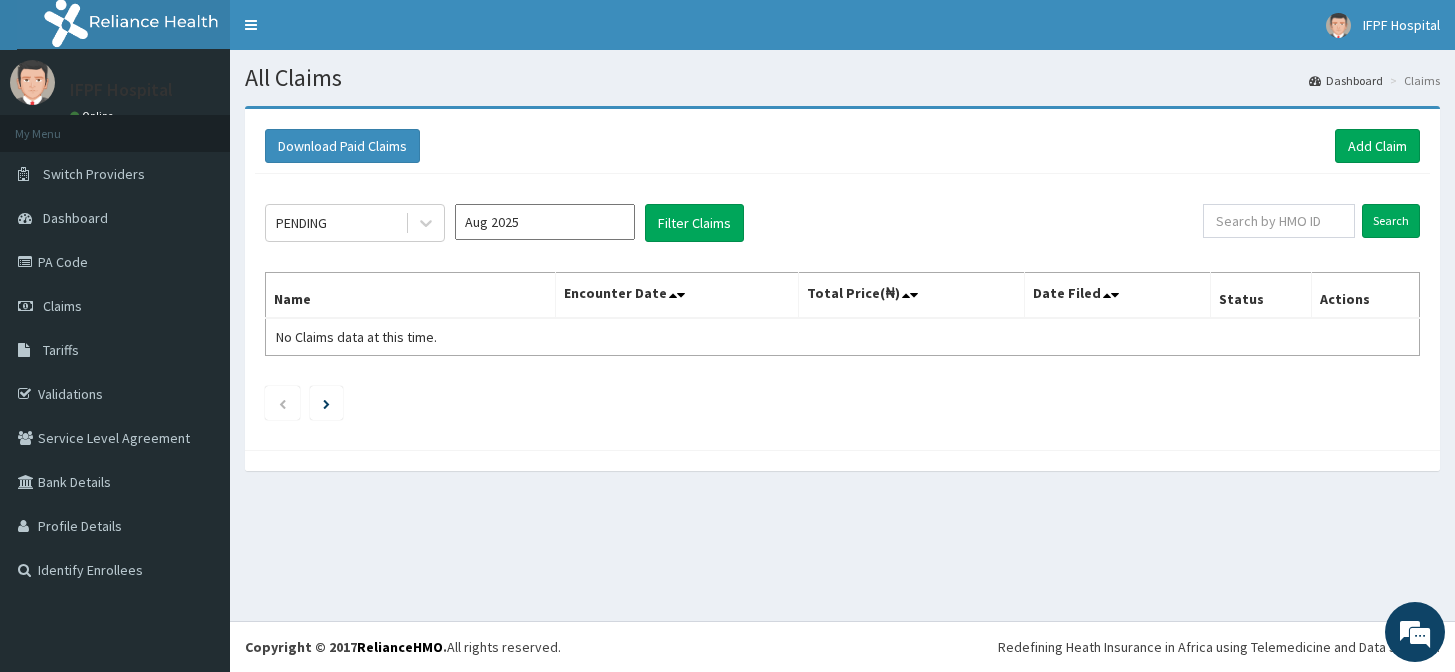 scroll, scrollTop: 0, scrollLeft: 0, axis: both 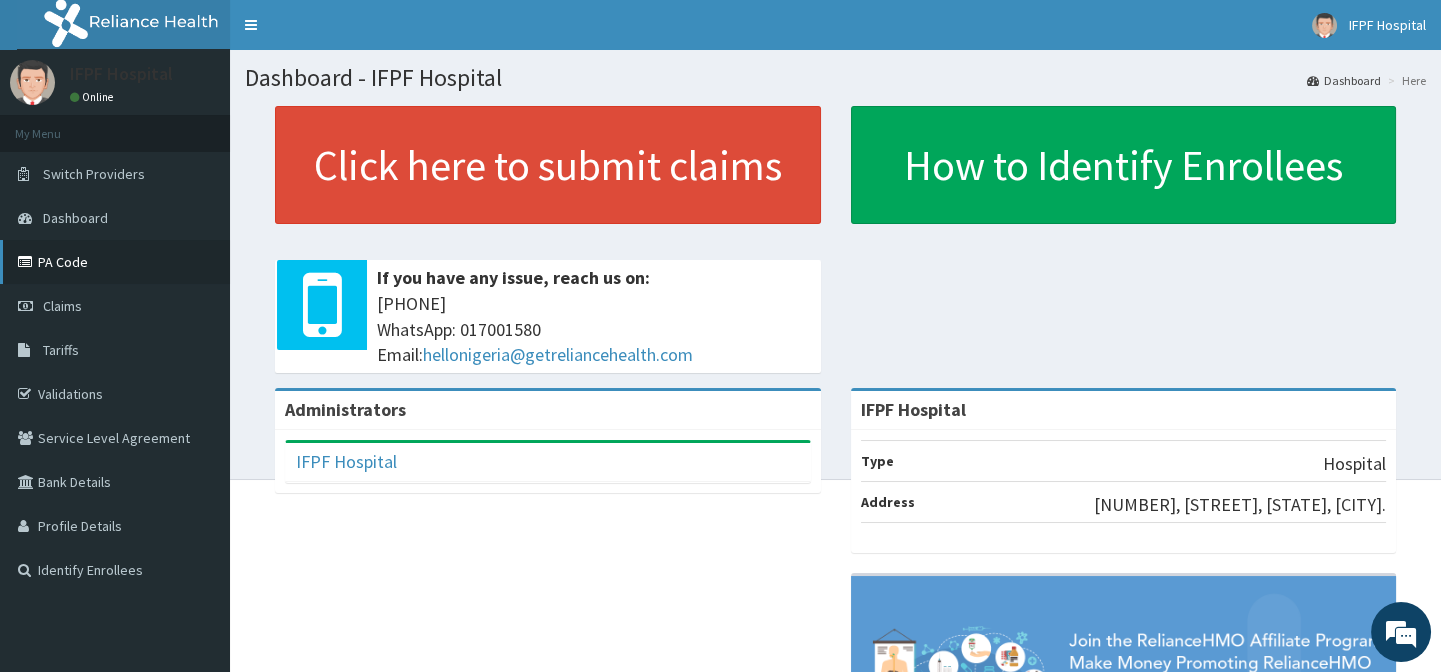 click on "PA Code" at bounding box center [115, 262] 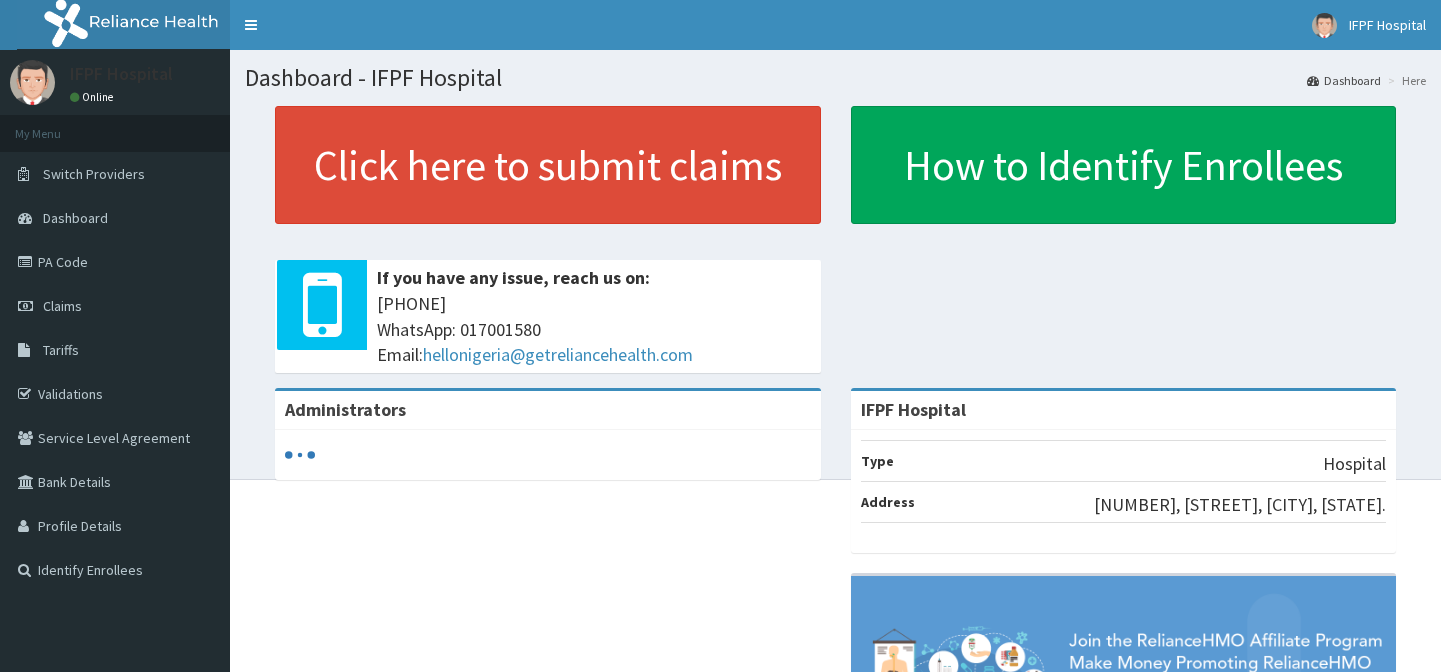 scroll, scrollTop: 0, scrollLeft: 0, axis: both 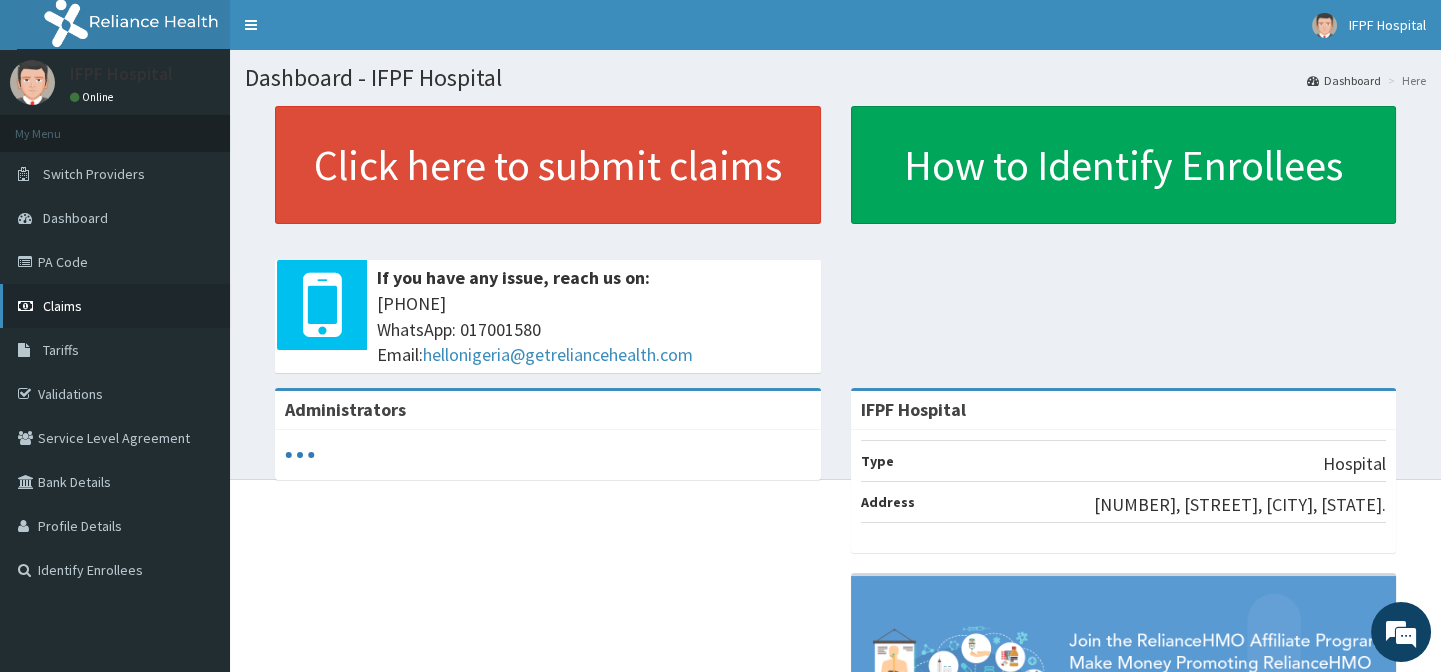 click on "Claims" at bounding box center (62, 306) 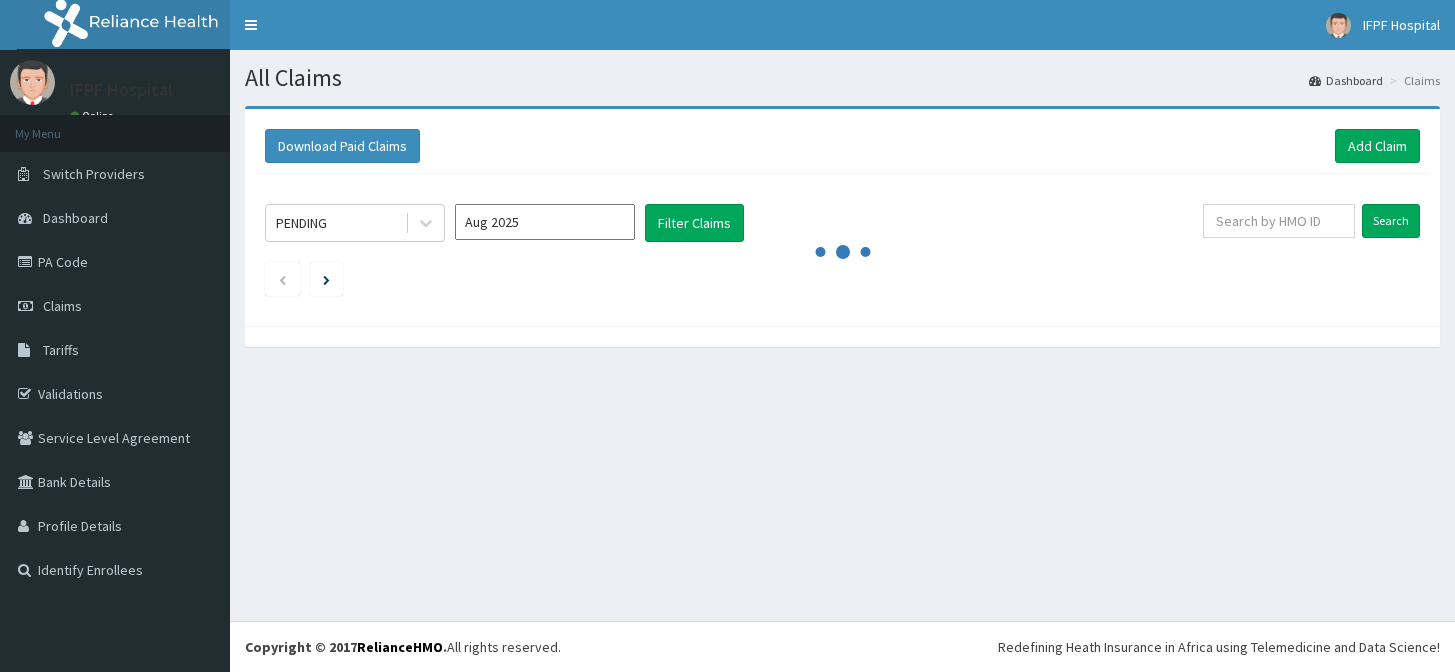 scroll, scrollTop: 0, scrollLeft: 0, axis: both 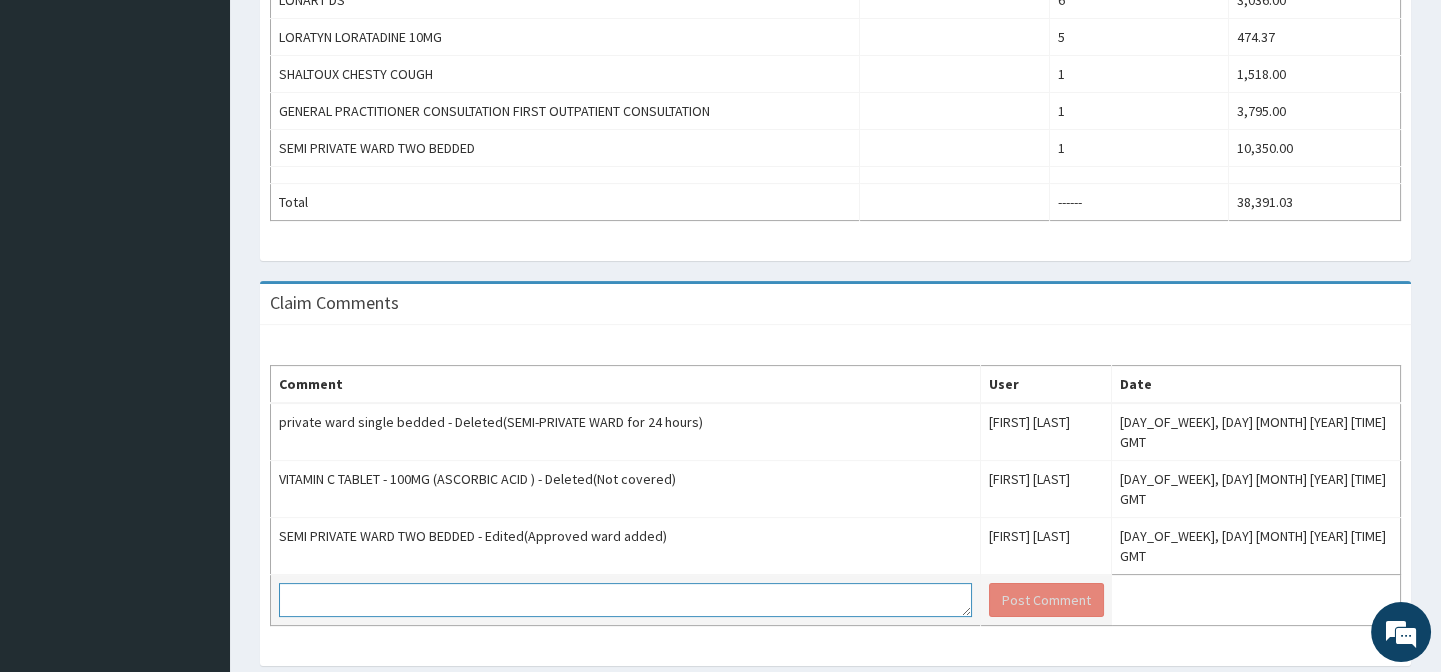 click at bounding box center [625, 600] 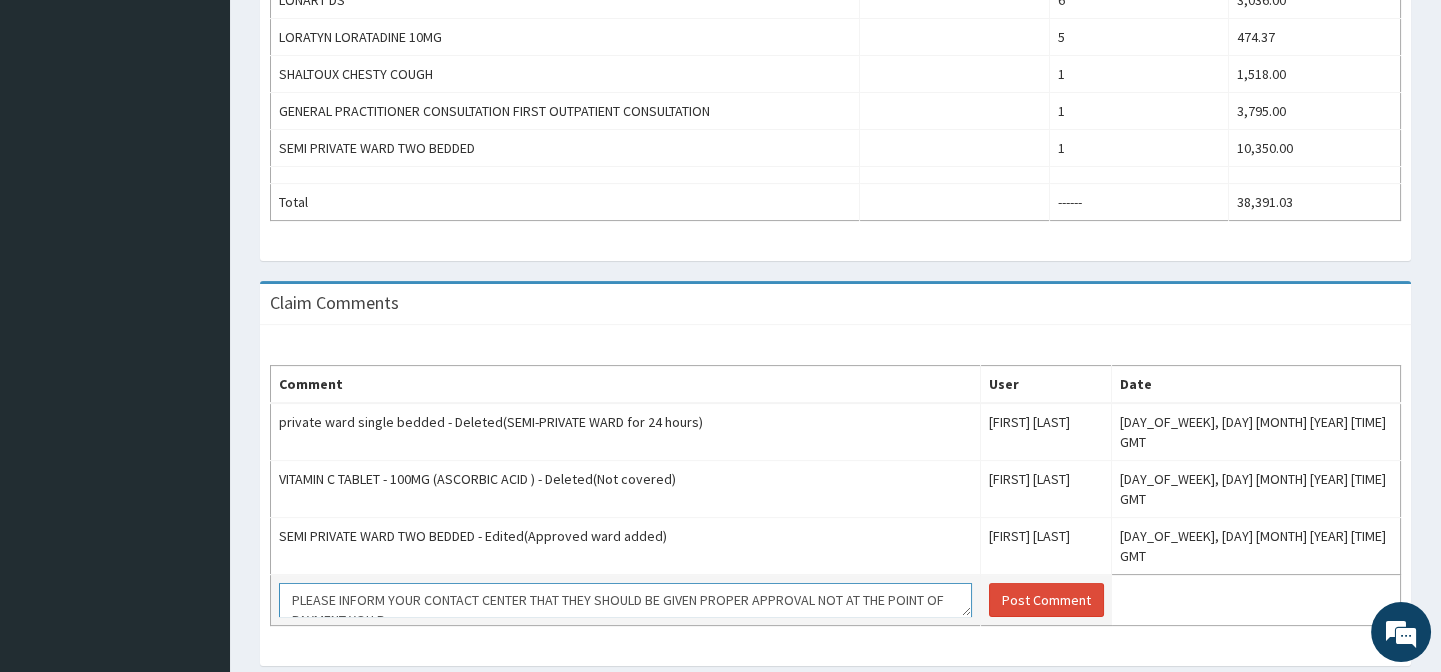 scroll, scrollTop: 12, scrollLeft: 0, axis: vertical 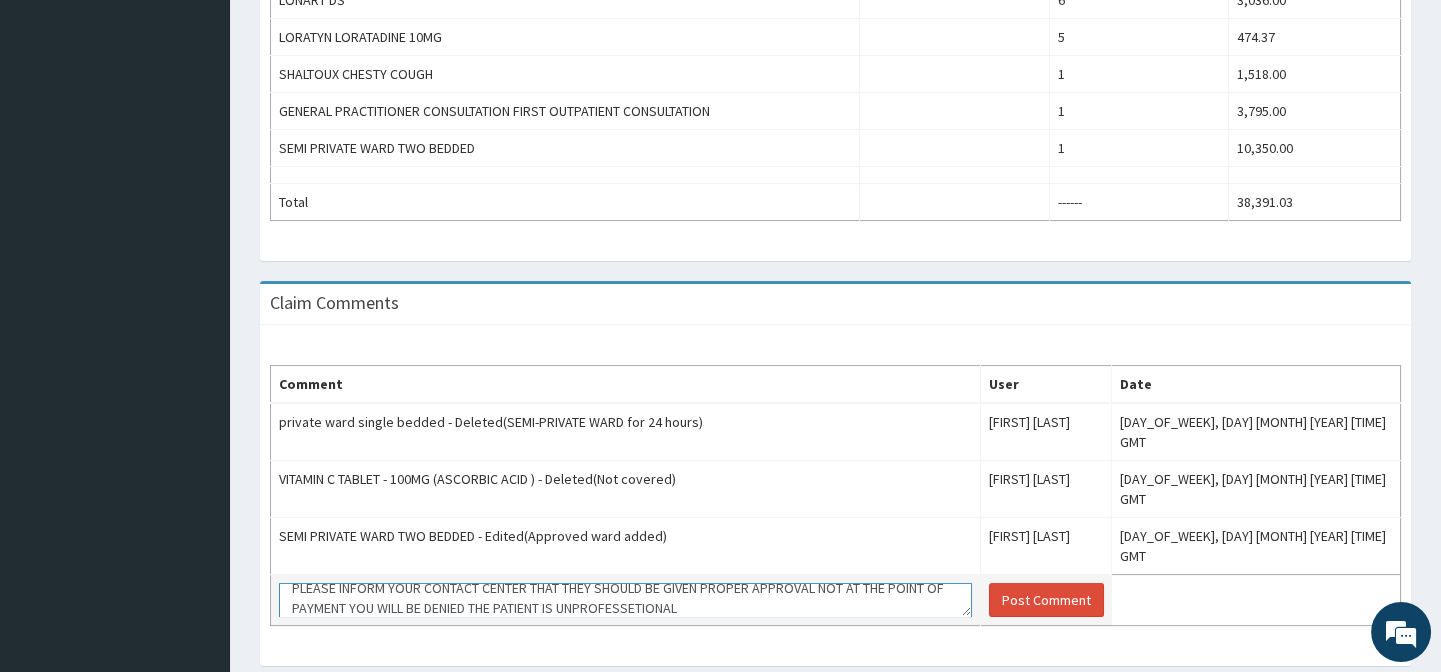 click on "PLEASE INFORM YOUR CONTACT CENTER THAT THEY SHOULD BE GIVEN PROPER APPROVAL NOT AT THE POINT OF PAYMENT YOU WILL BE DENIED THE PATIENT IS UNPROFESSETIONAL" at bounding box center [625, 600] 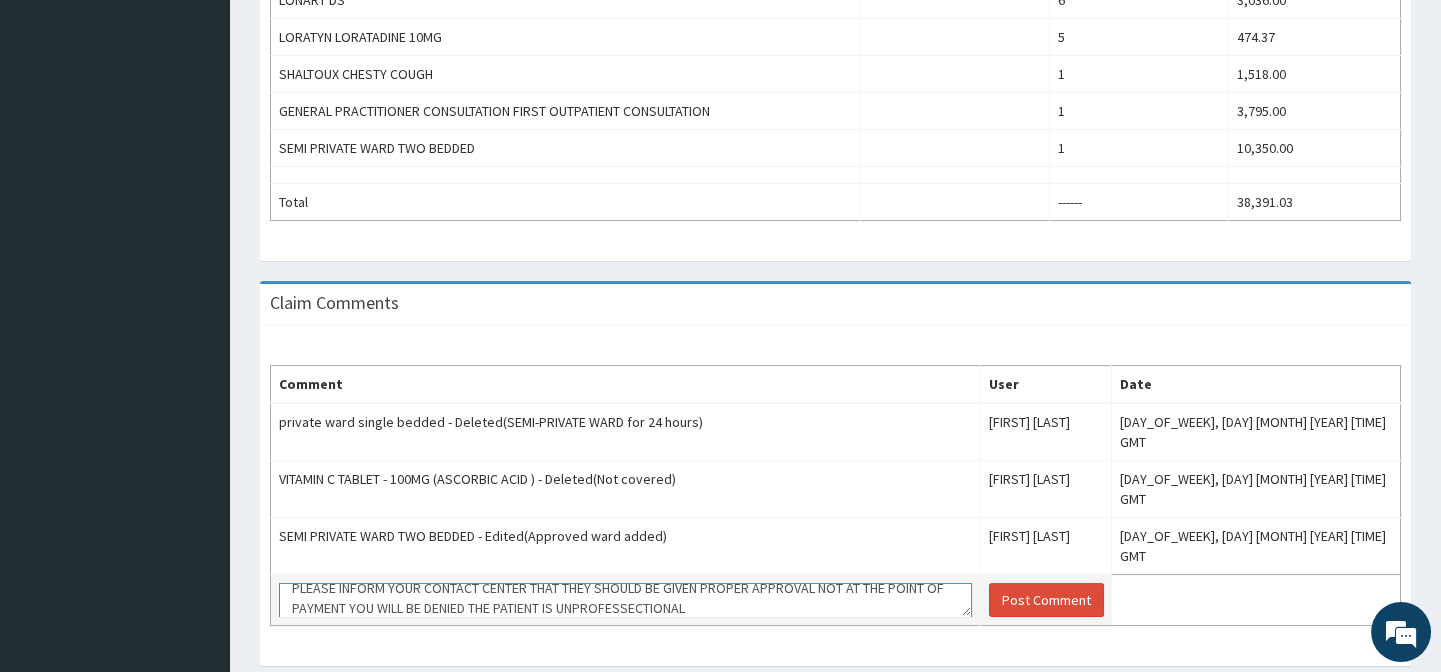 click on "PLEASE INFORM YOUR CONTACT CENTER THAT THEY SHOULD BE GIVEN PROPER APPROVAL NOT AT THE POINT OF PAYMENT YOU WILL BE DENIED THE PATIENT IS UNPROFESSECTIONAL" at bounding box center (625, 600) 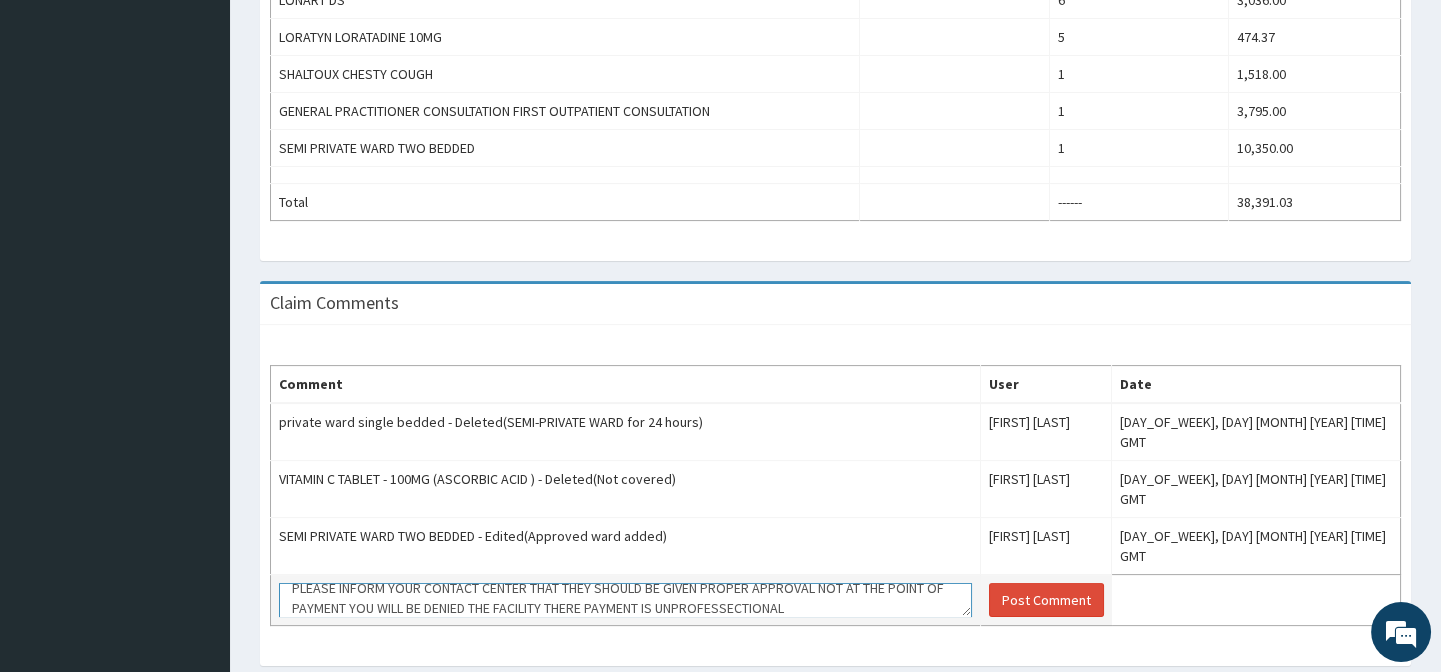 click on "PLEASE INFORM YOUR CONTACT CENTER THAT THEY SHOULD BE GIVEN PROPER APPROVAL NOT AT THE POINT OF PAYMENT YOU WILL BE DENIED THE FACILITY THERE PAYMENT IS UNPROFESSECTIONAL" at bounding box center (625, 600) 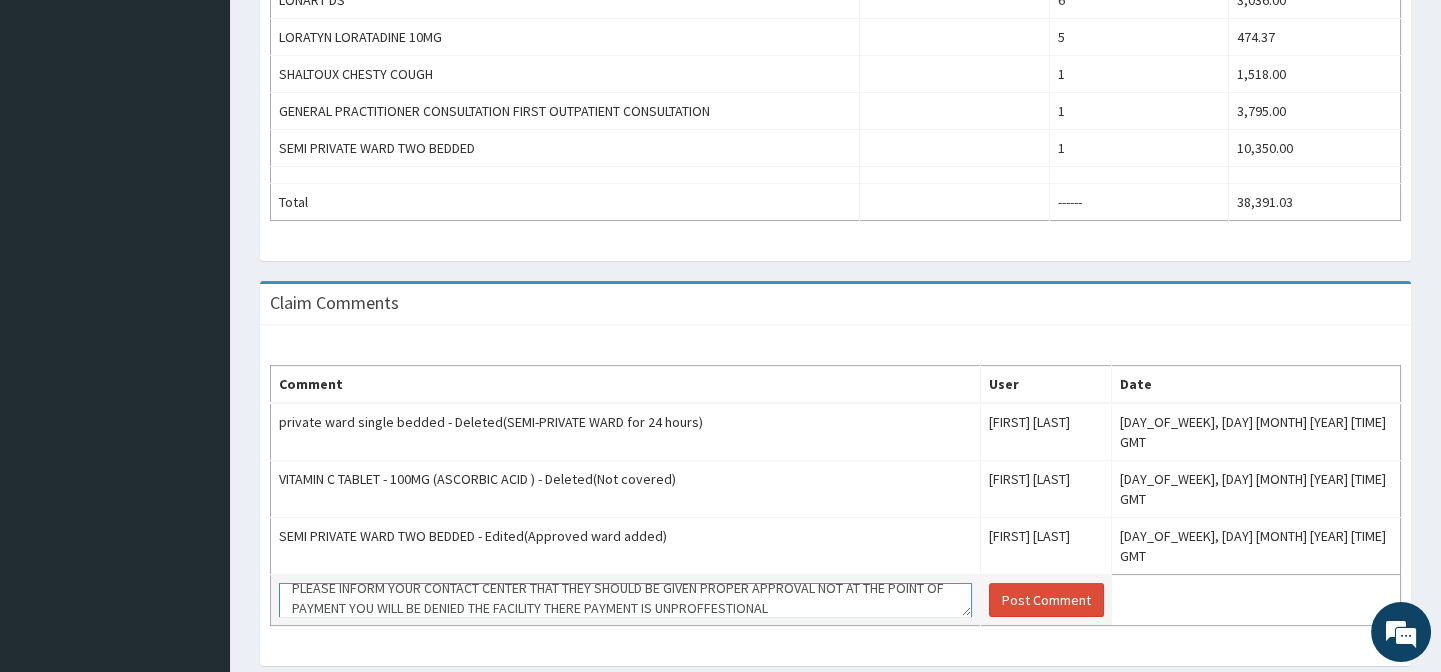 click on "PLEASE INFORM YOUR CONTACT CENTER THAT THEY SHOULD BE GIVEN PROPER APPROVAL NOT AT THE POINT OF PAYMENT YOU WILL BE DENIED THE FACILITY THERE PAYMENT IS UNPROFFESTIONAL" at bounding box center (625, 600) 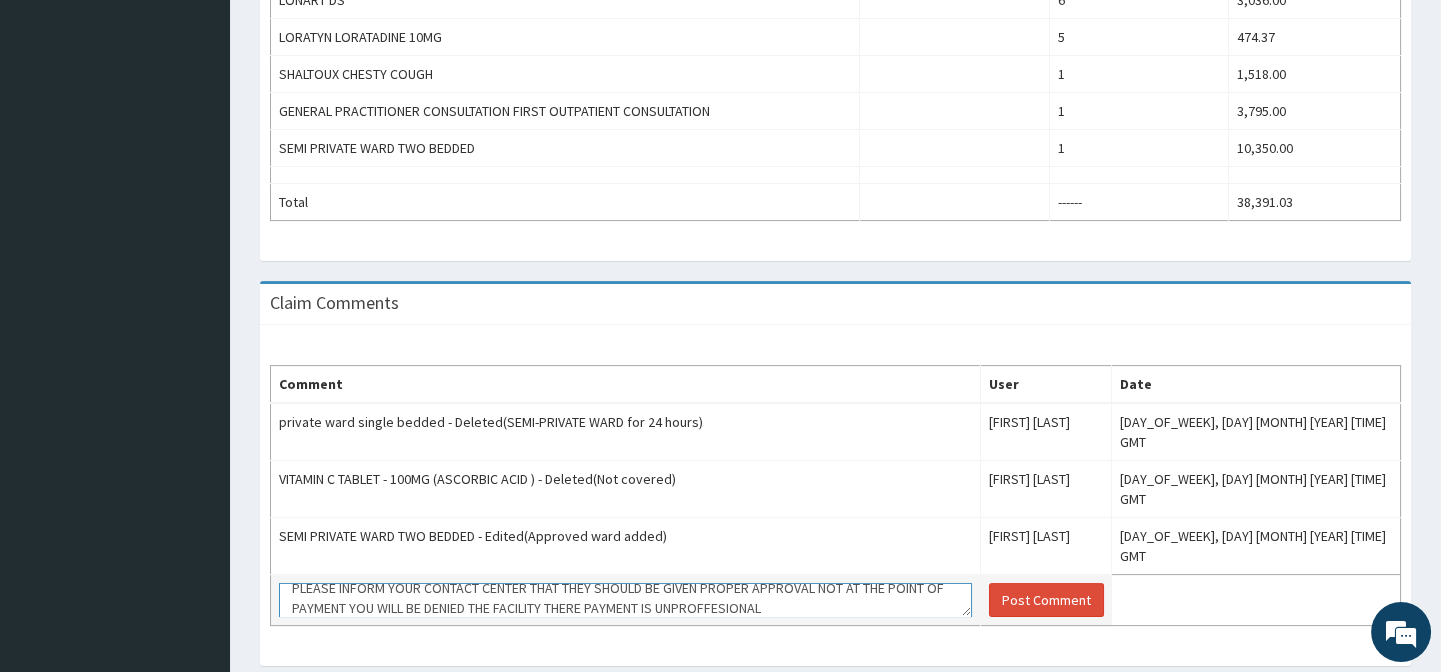 click on "PLEASE INFORM YOUR CONTACT CENTER THAT THEY SHOULD BE GIVEN PROPER APPROVAL NOT AT THE POINT OF PAYMENT YOU WILL BE DENIED THE FACILITY THERE PAYMENT IS UNPROFFESIONAL" at bounding box center (625, 600) 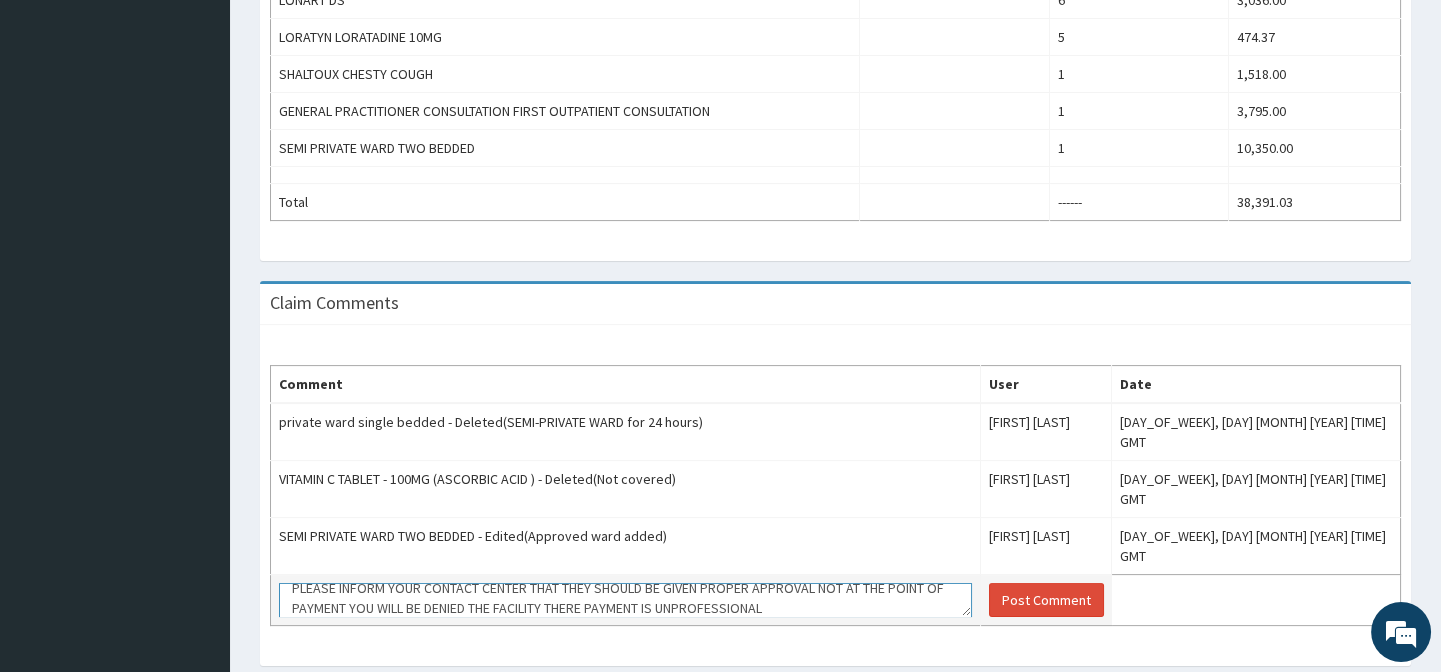 click on "PLEASE INFORM YOUR CONTACT CENTER THAT THEY SHOULD BE GIVEN PROPER APPROVAL NOT AT THE POINT OF PAYMENT YOU WILL BE DENIED THE FACILITY THERE PAYMENT IS UNPROFESSIONAL" at bounding box center [625, 600] 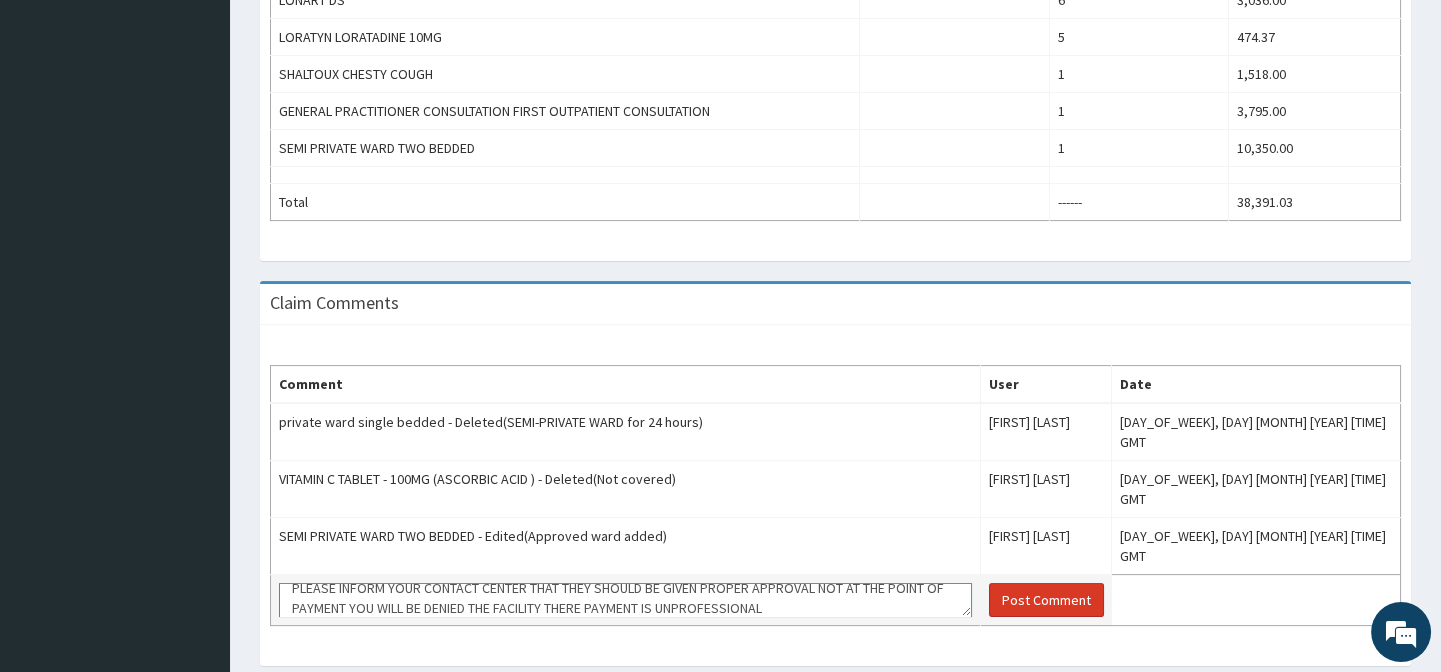 type on "PLEASE INFORM YOUR CONTACT CENTER THAT THEY SHOULD BE GIVEN PROPER APPROVAL NOT AT THE POINT OF PAYMENT YOU WILL BE DENIED THE FACILITY THERE PAYMENT IS UNPROFESSIONAL" 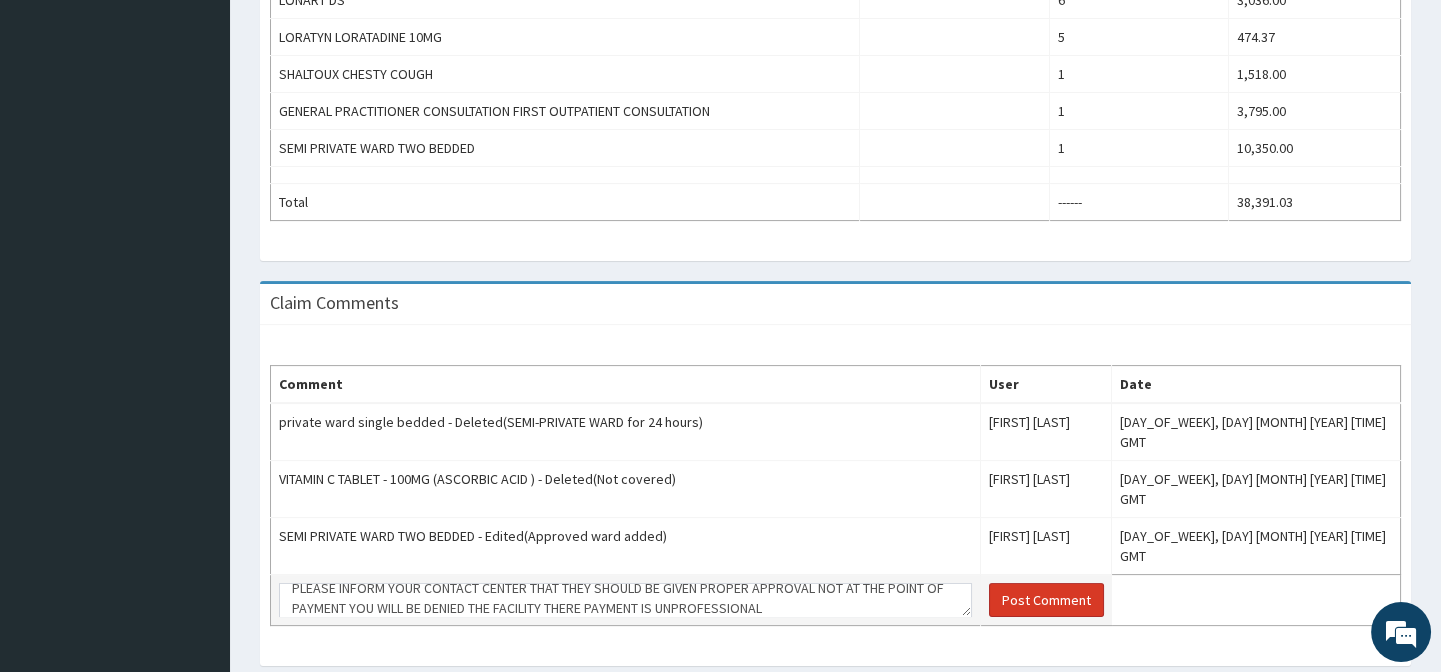 click on "Post Comment" at bounding box center (1046, 600) 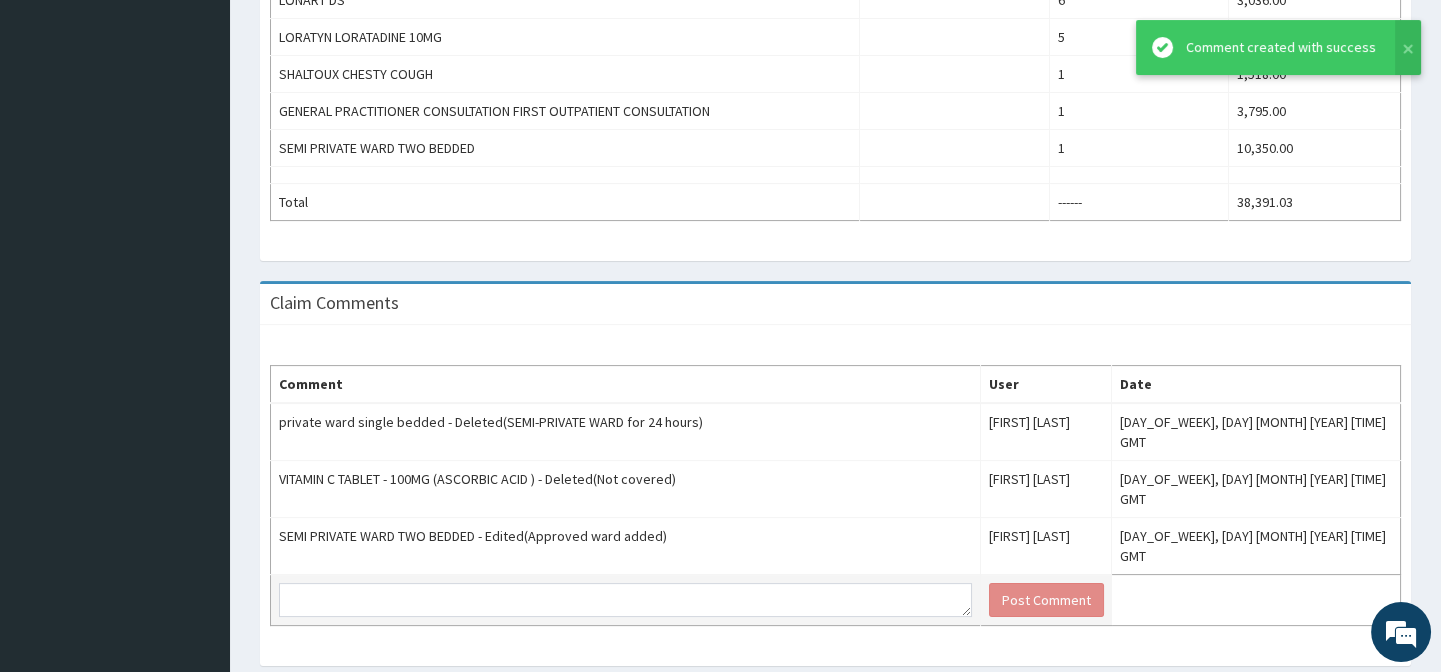 scroll, scrollTop: 0, scrollLeft: 0, axis: both 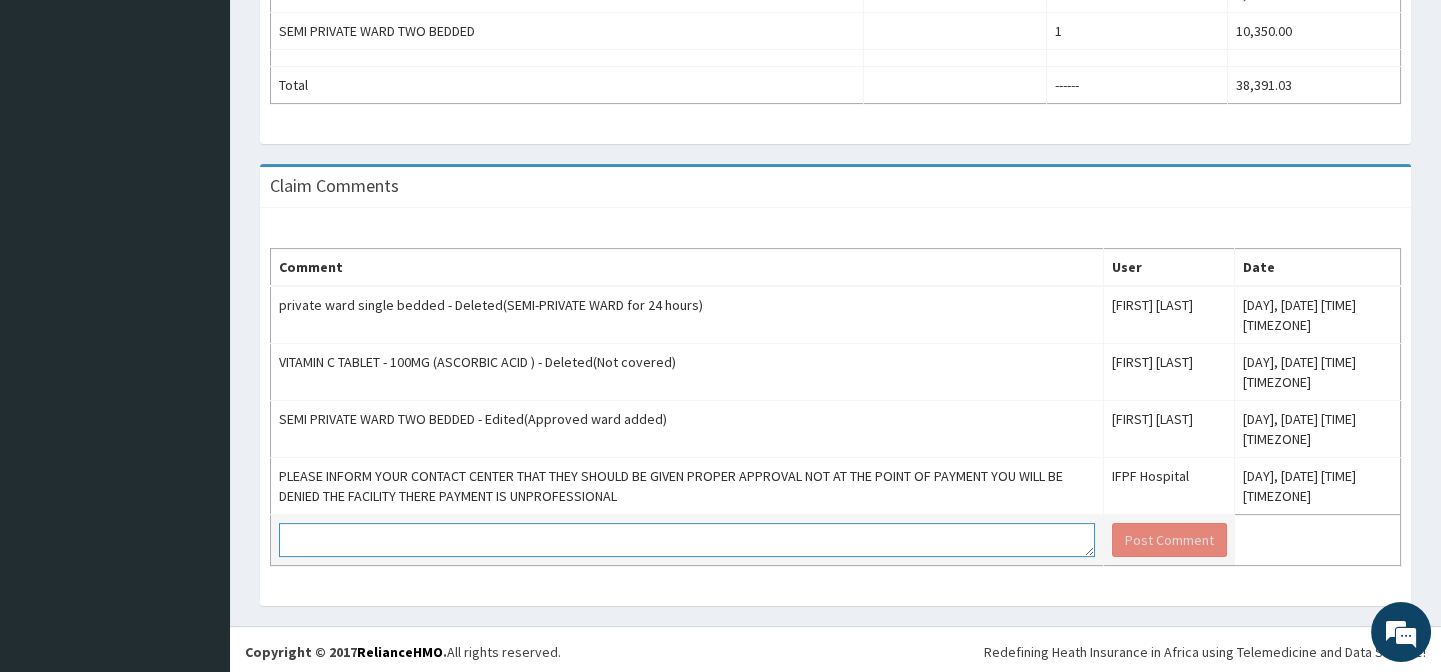 click at bounding box center [687, 540] 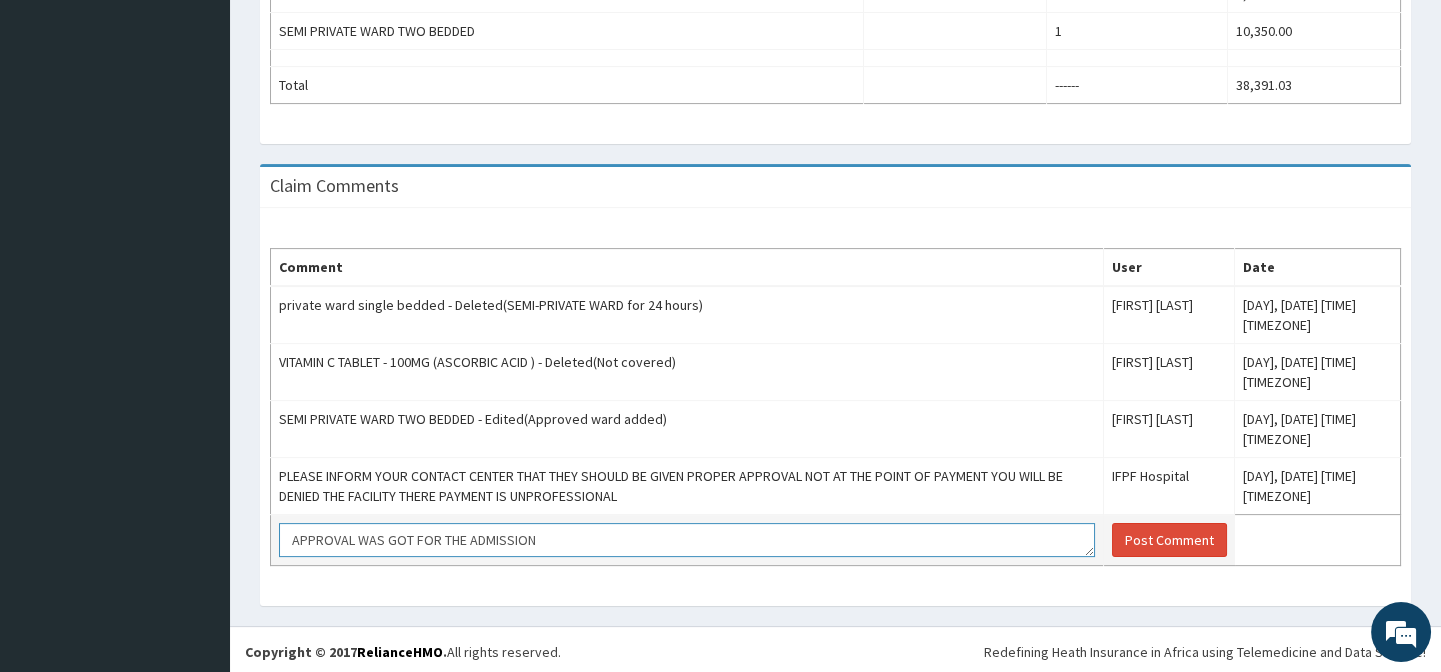 click on "APPROVAL WAS GOT FOR THE ADMISSION" at bounding box center [687, 540] 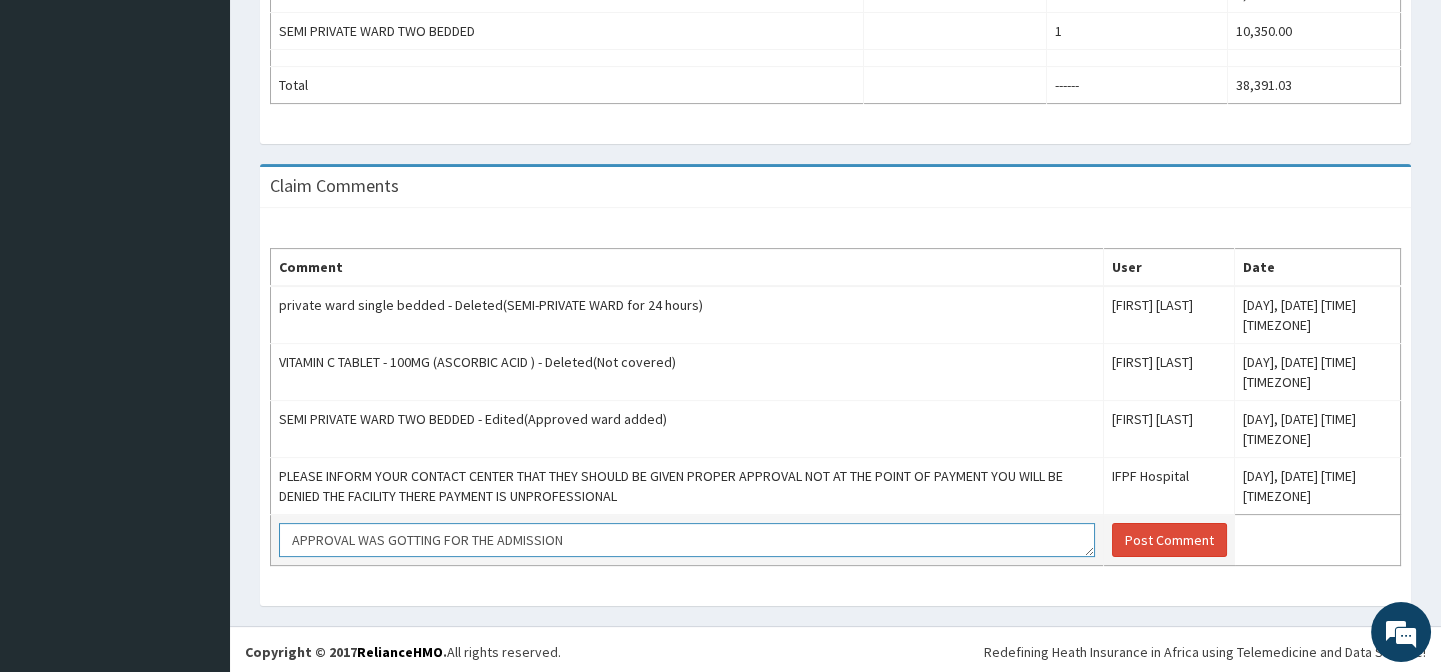 click on "APPROVAL WAS GOTTING FOR THE ADMISSION" at bounding box center (687, 540) 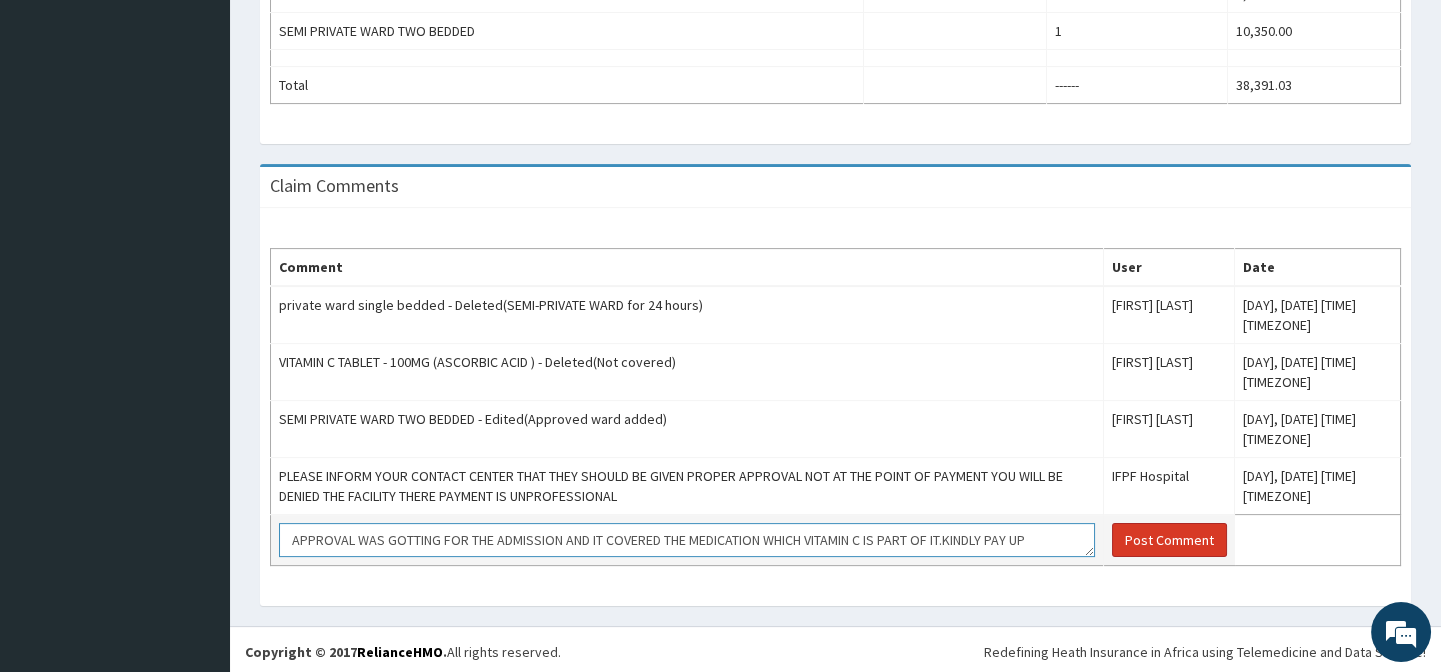 type on "APPROVAL WAS GOTTING FOR THE ADMISSION AND IT COVERED THE MEDICATION WHICH VITAMIN C IS PART OF IT.KINDLY PAY UP" 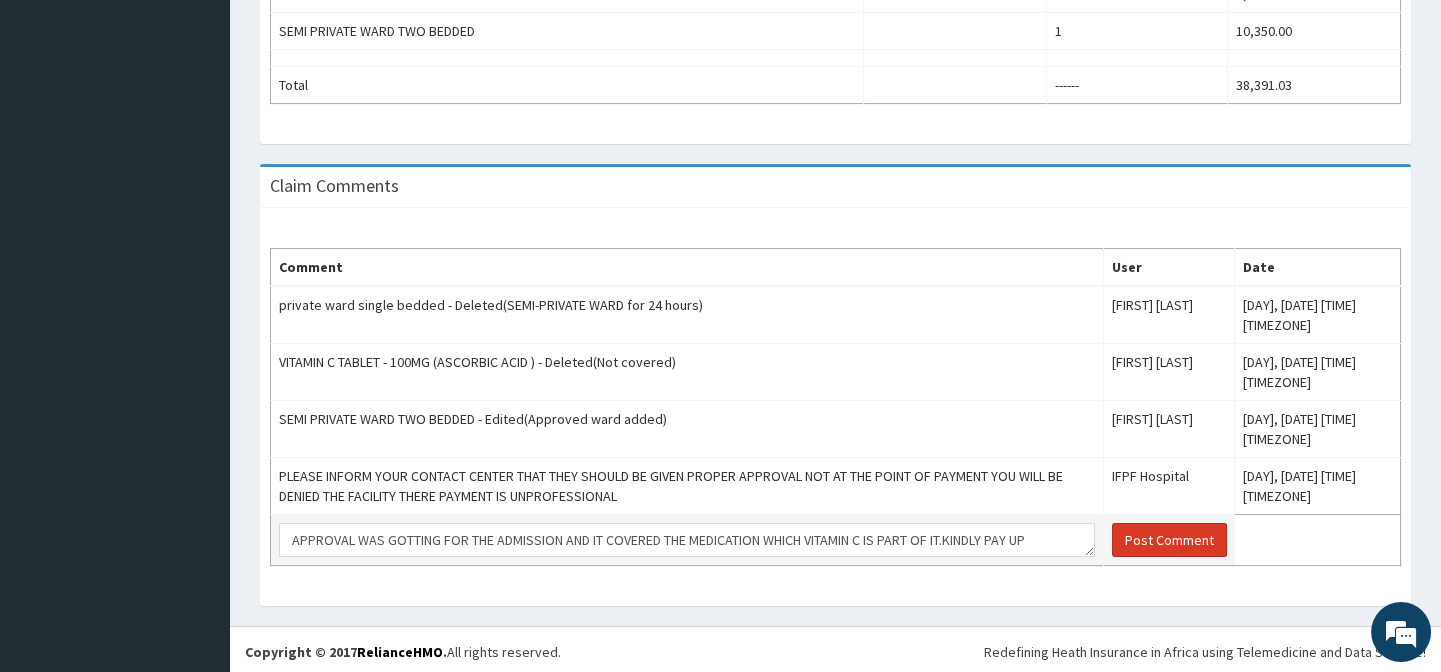 click on "Post Comment" at bounding box center [1169, 540] 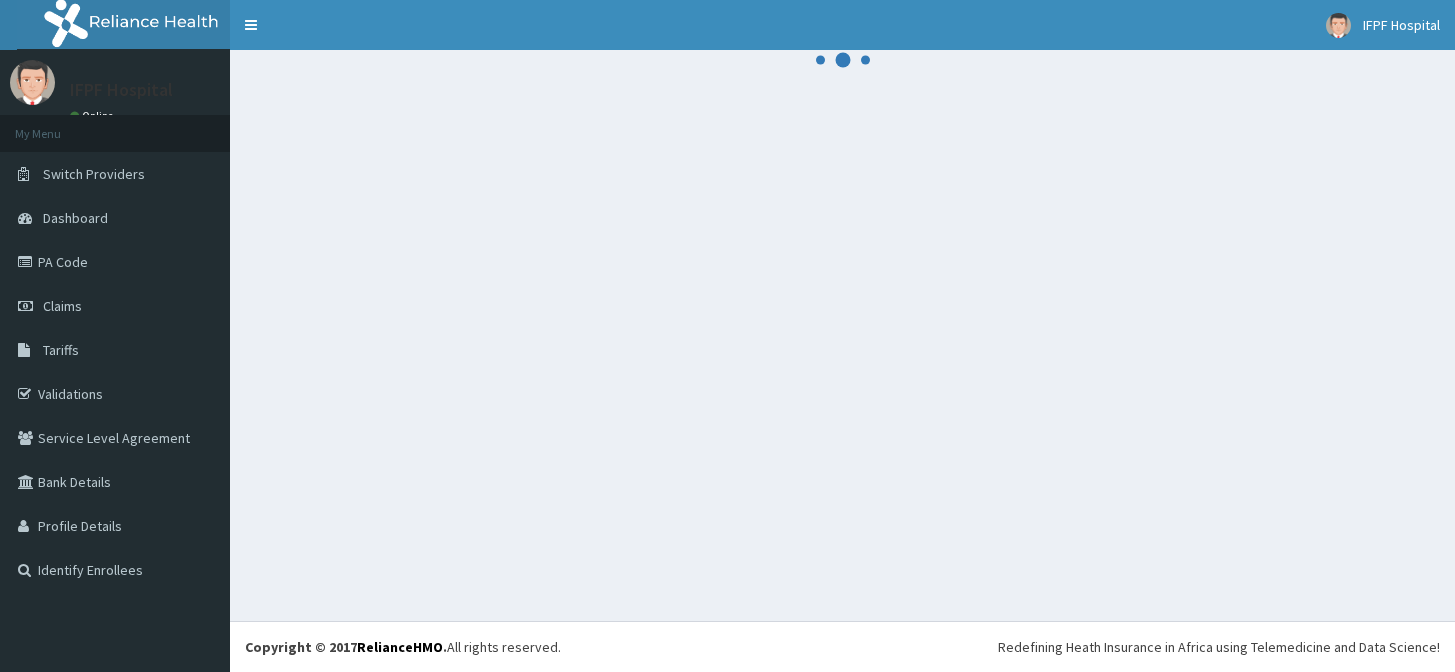 scroll, scrollTop: 0, scrollLeft: 0, axis: both 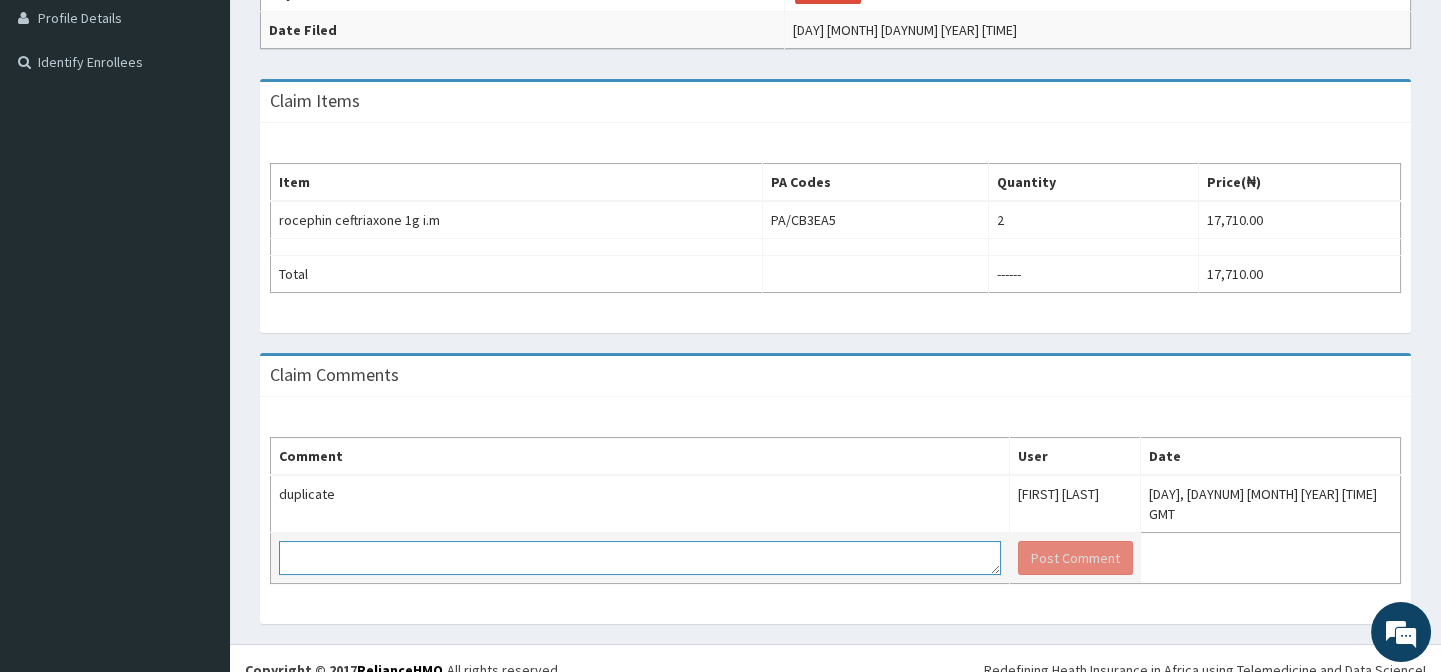 click at bounding box center [640, 558] 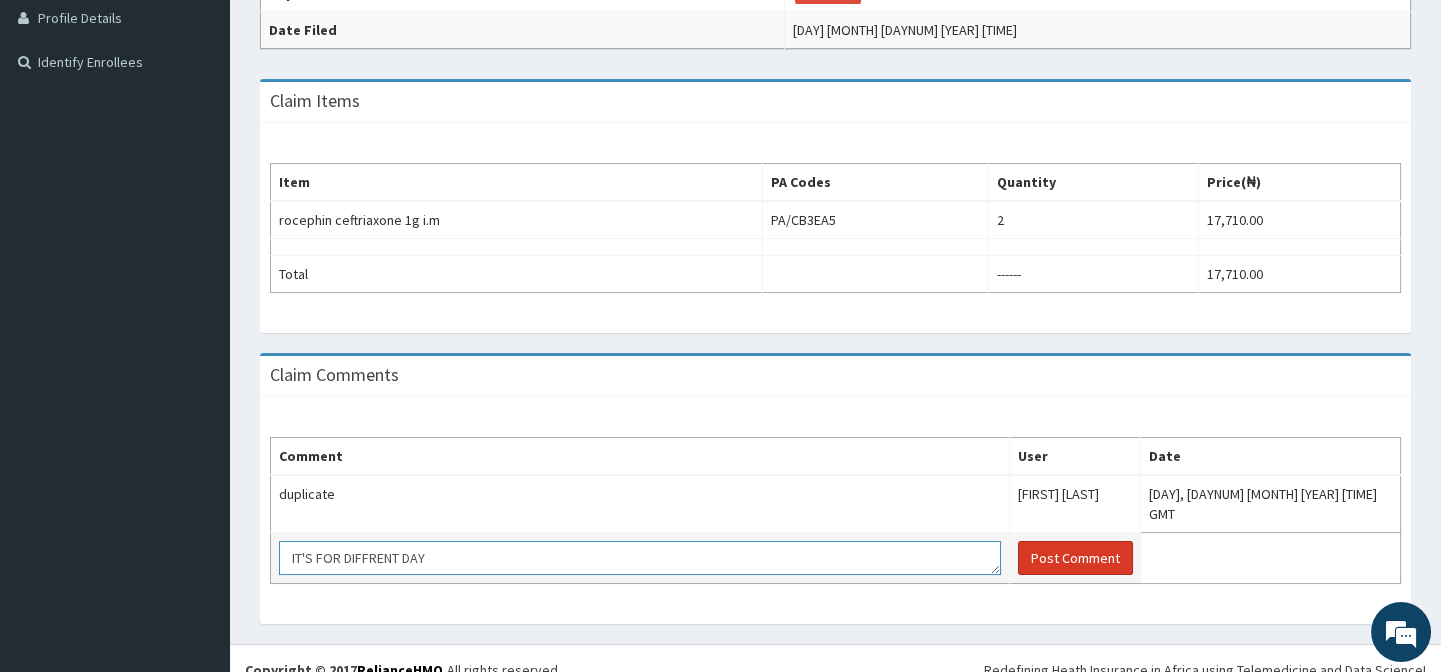 type on "IT'S FOR DIFFRENT DAY" 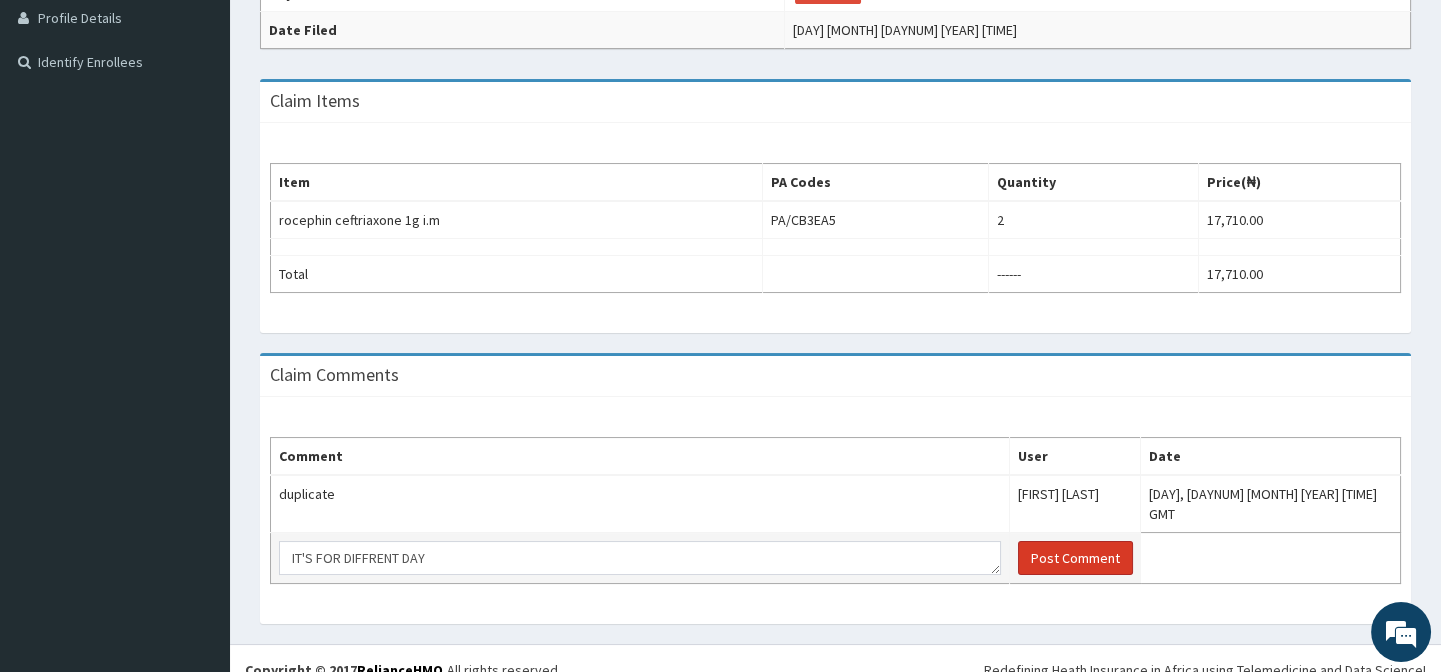 click on "Post Comment" at bounding box center (1075, 558) 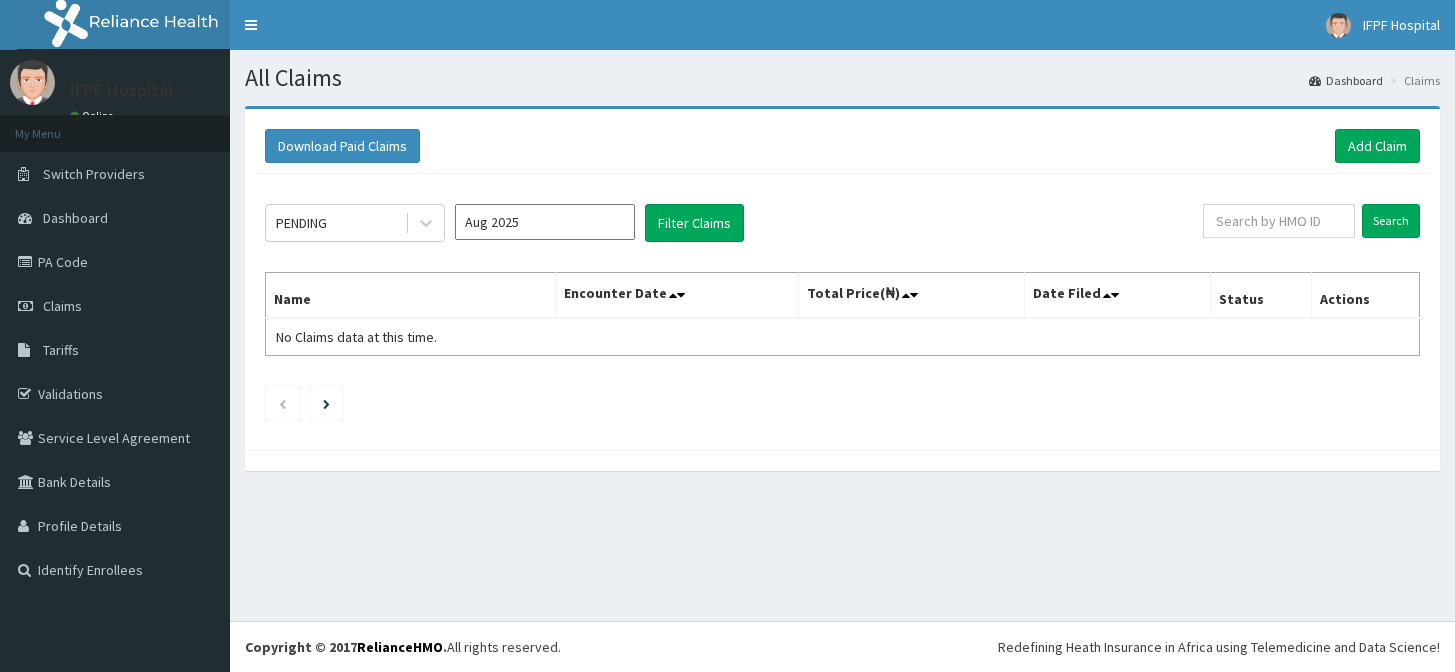 scroll, scrollTop: 0, scrollLeft: 0, axis: both 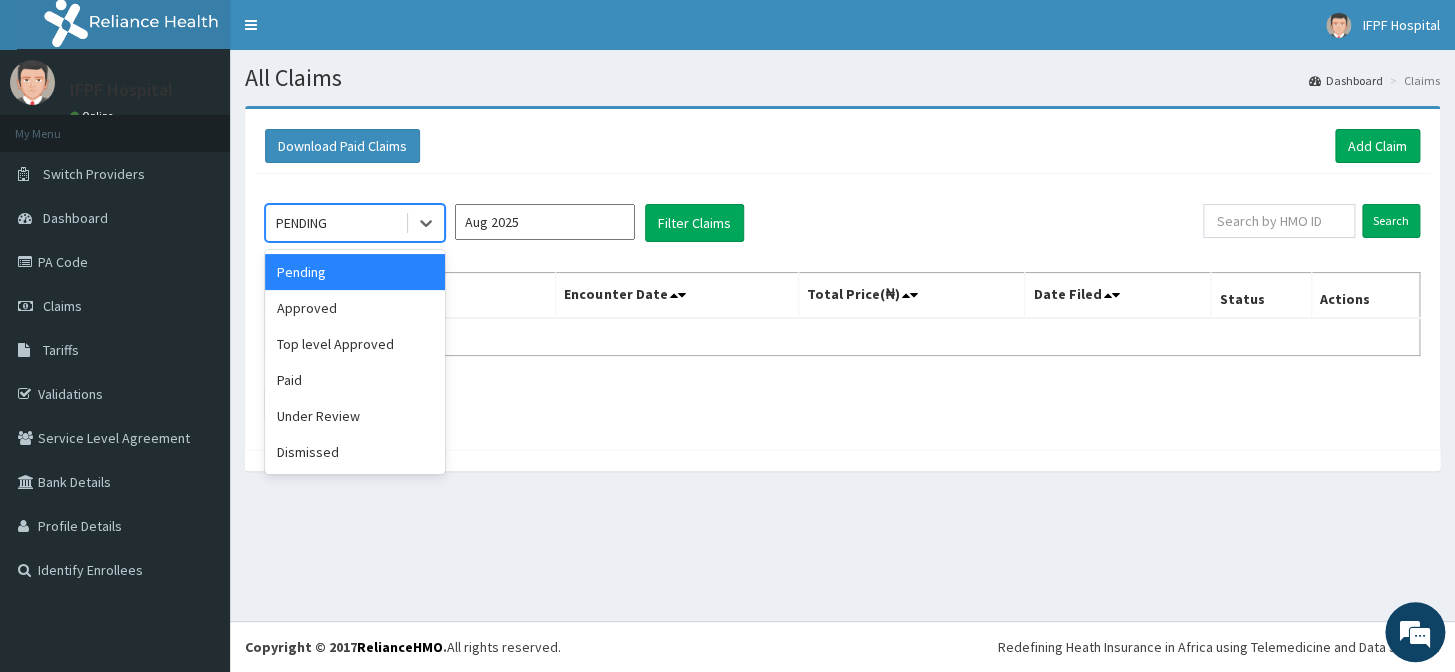 click on "PENDING" at bounding box center [335, 223] 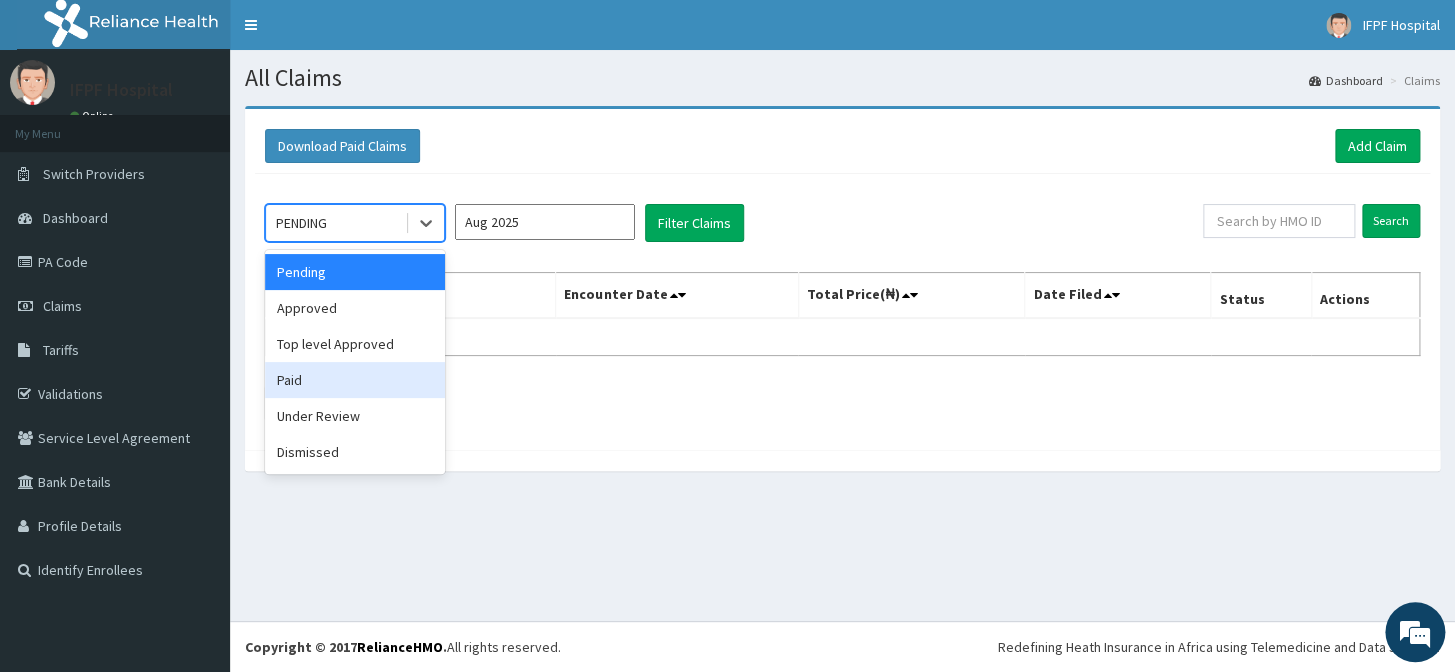 click on "Paid" at bounding box center [355, 380] 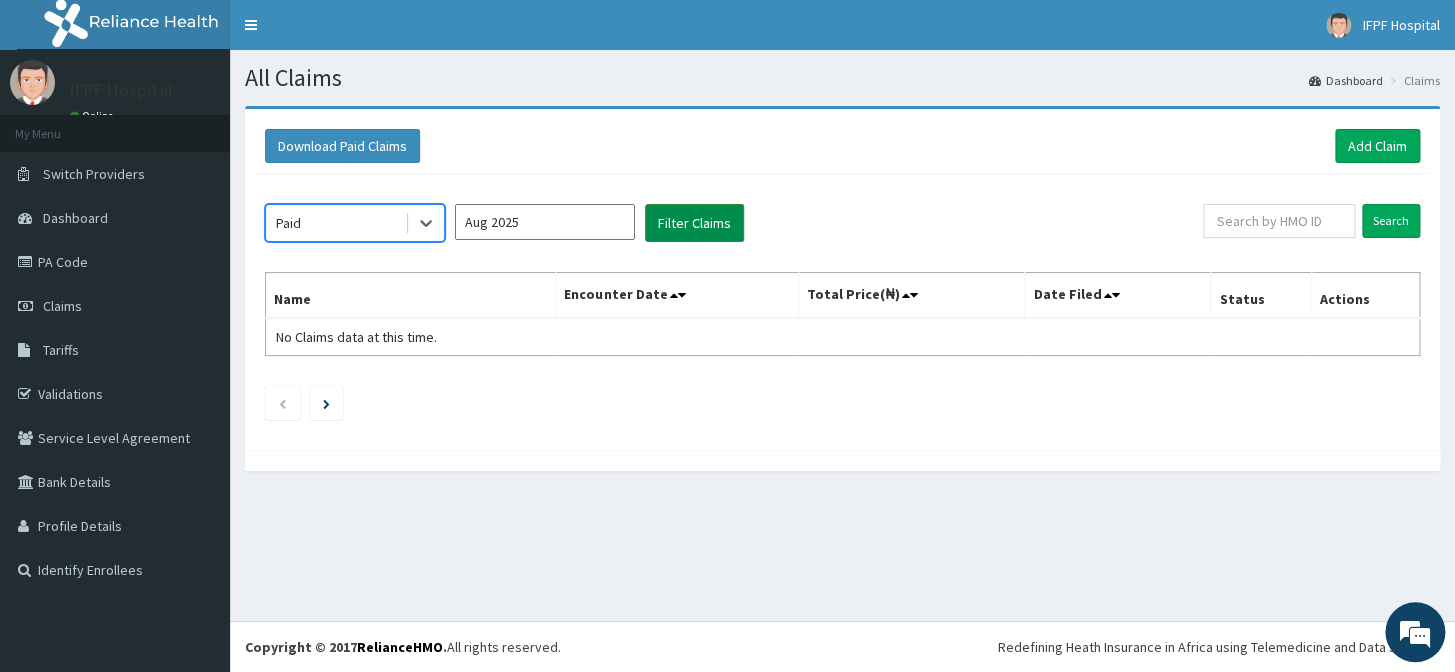 click on "Filter Claims" at bounding box center (694, 223) 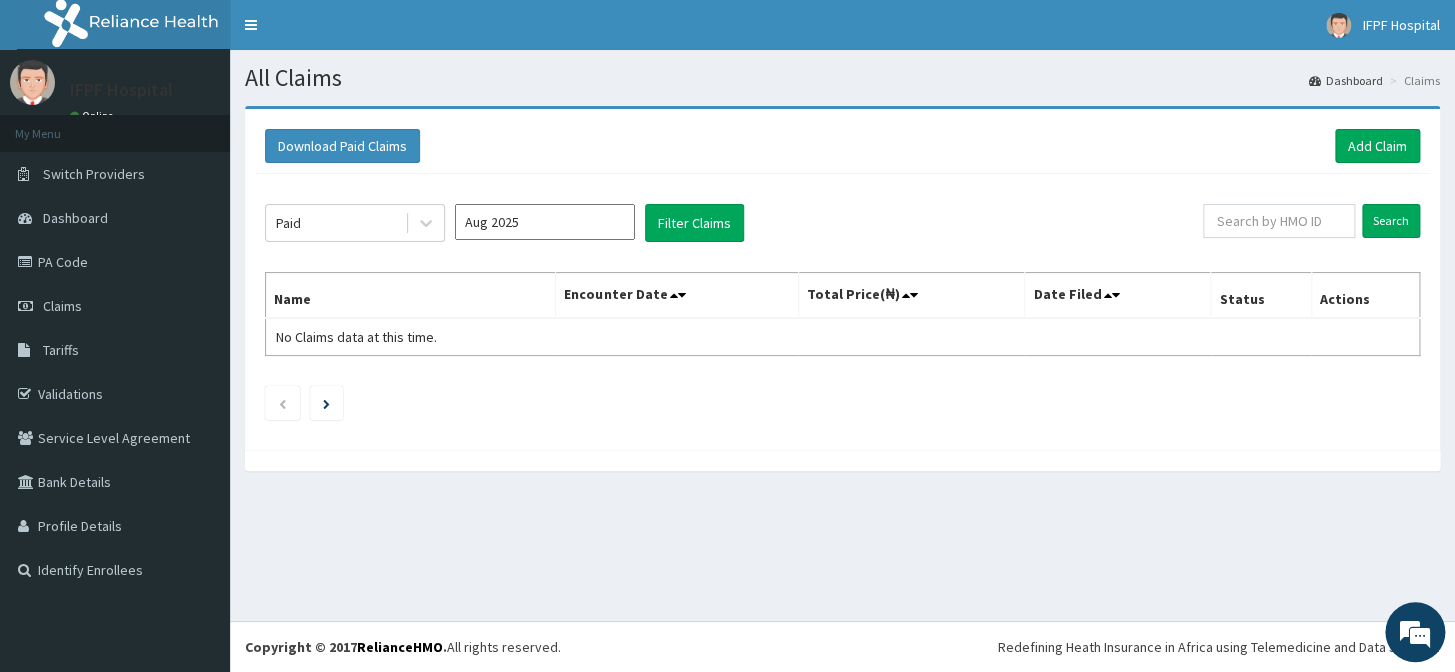 click on "Aug 2025" at bounding box center [545, 222] 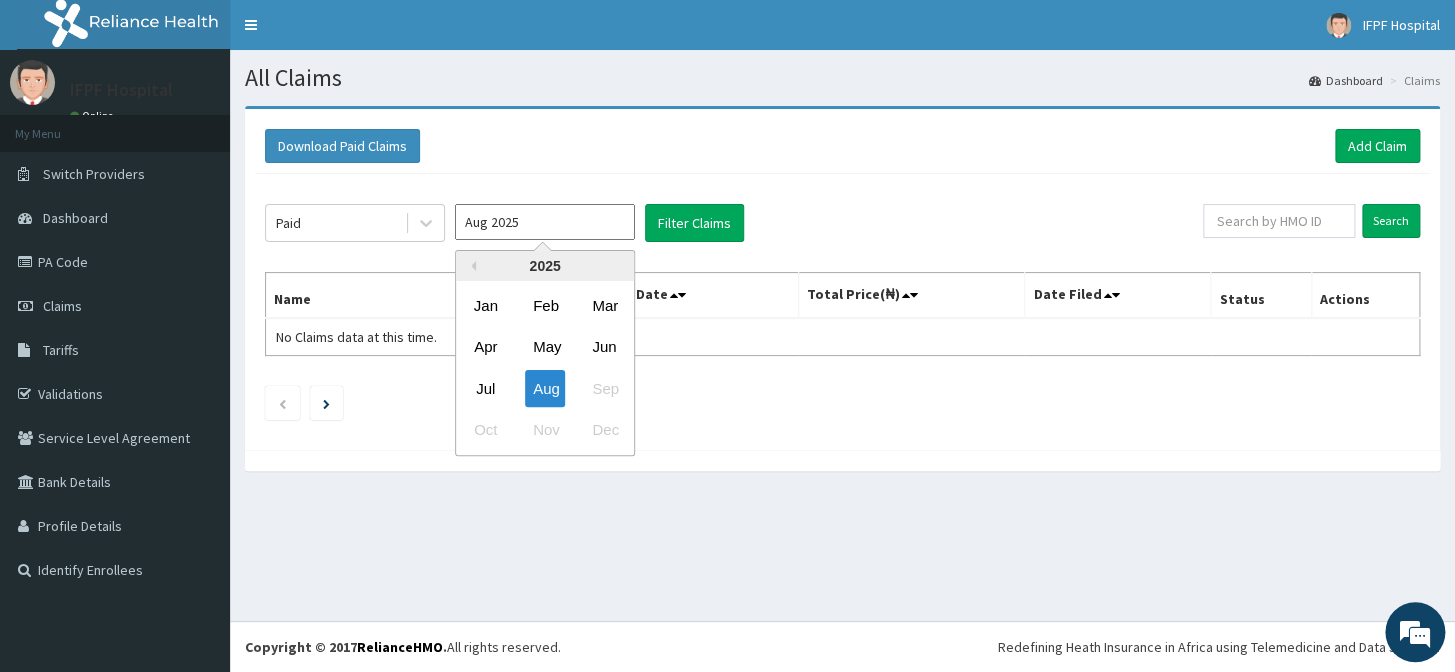 click on "Jul" at bounding box center (486, 388) 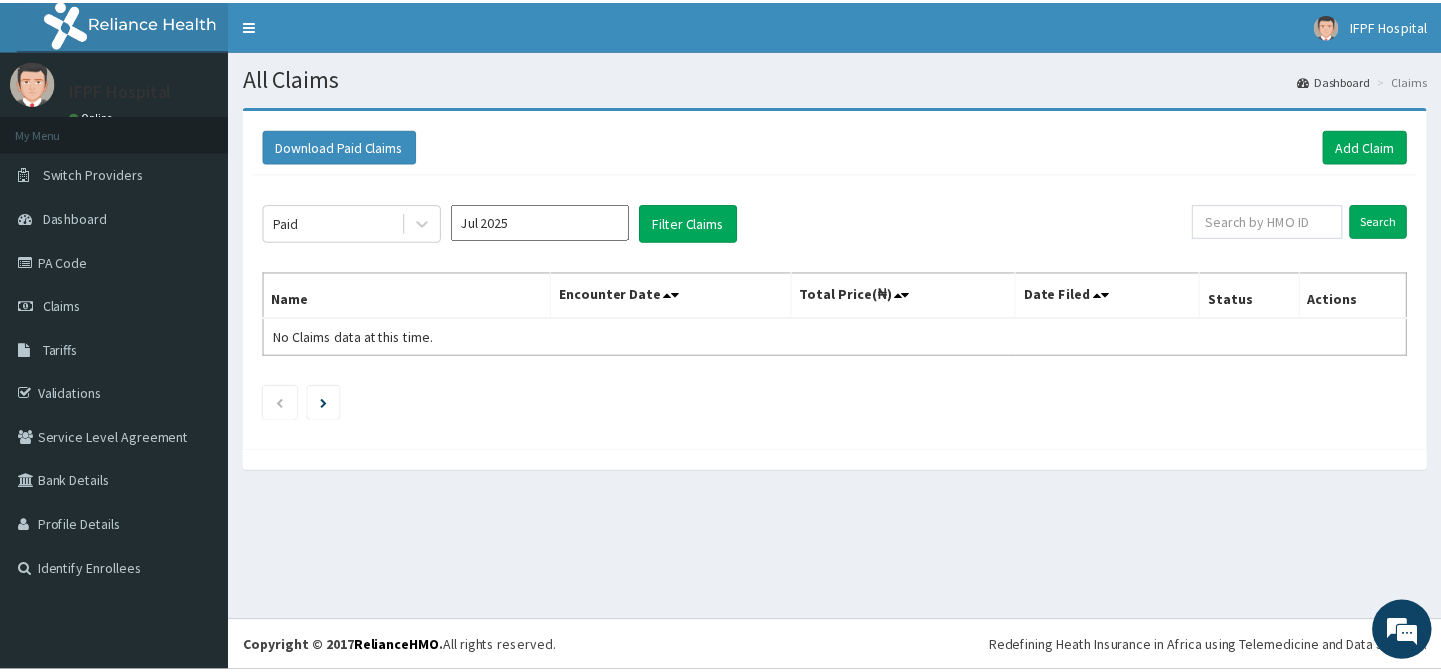 scroll, scrollTop: 0, scrollLeft: 0, axis: both 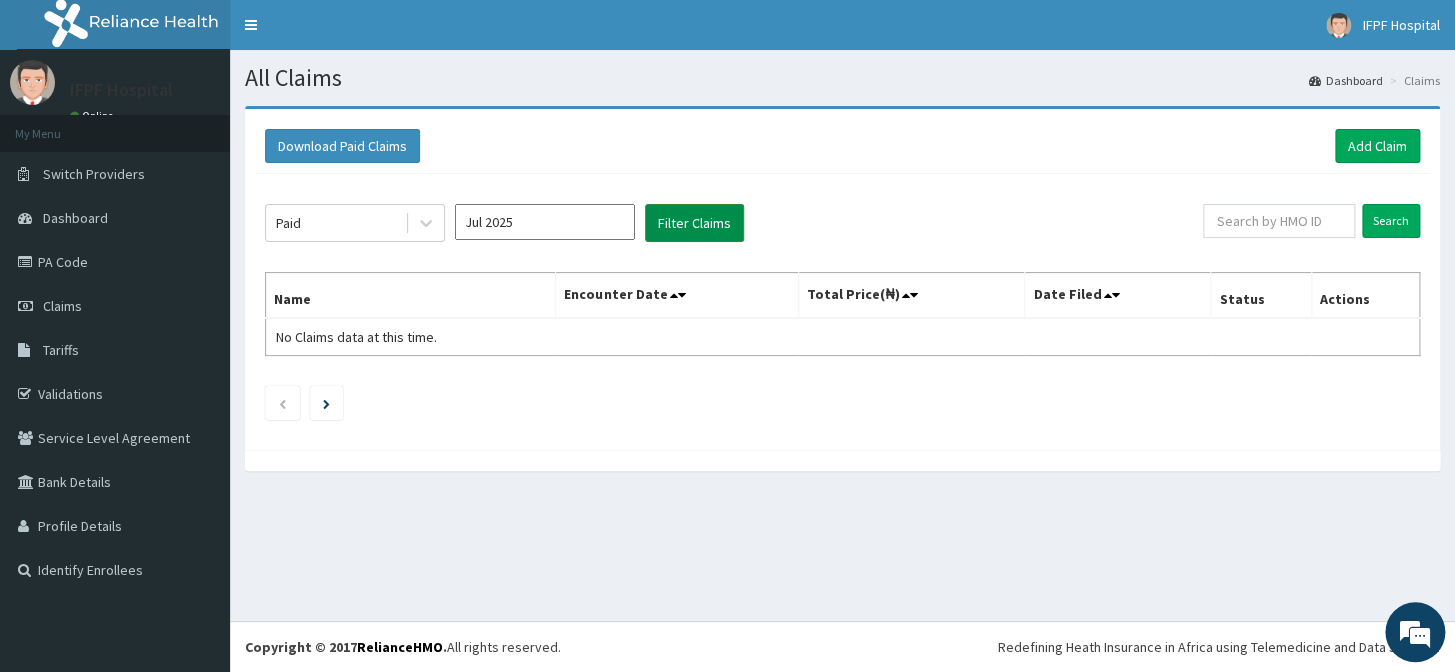 click on "Filter Claims" at bounding box center (694, 223) 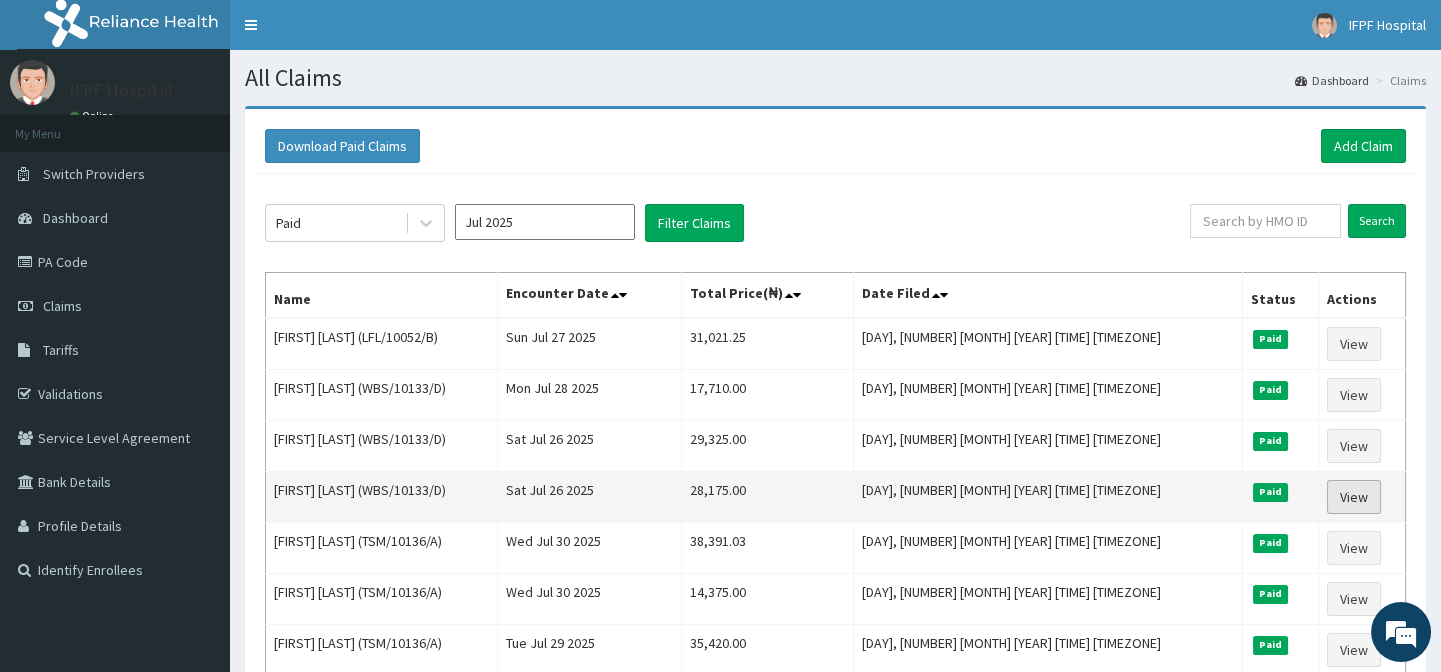 click on "View" at bounding box center (1354, 497) 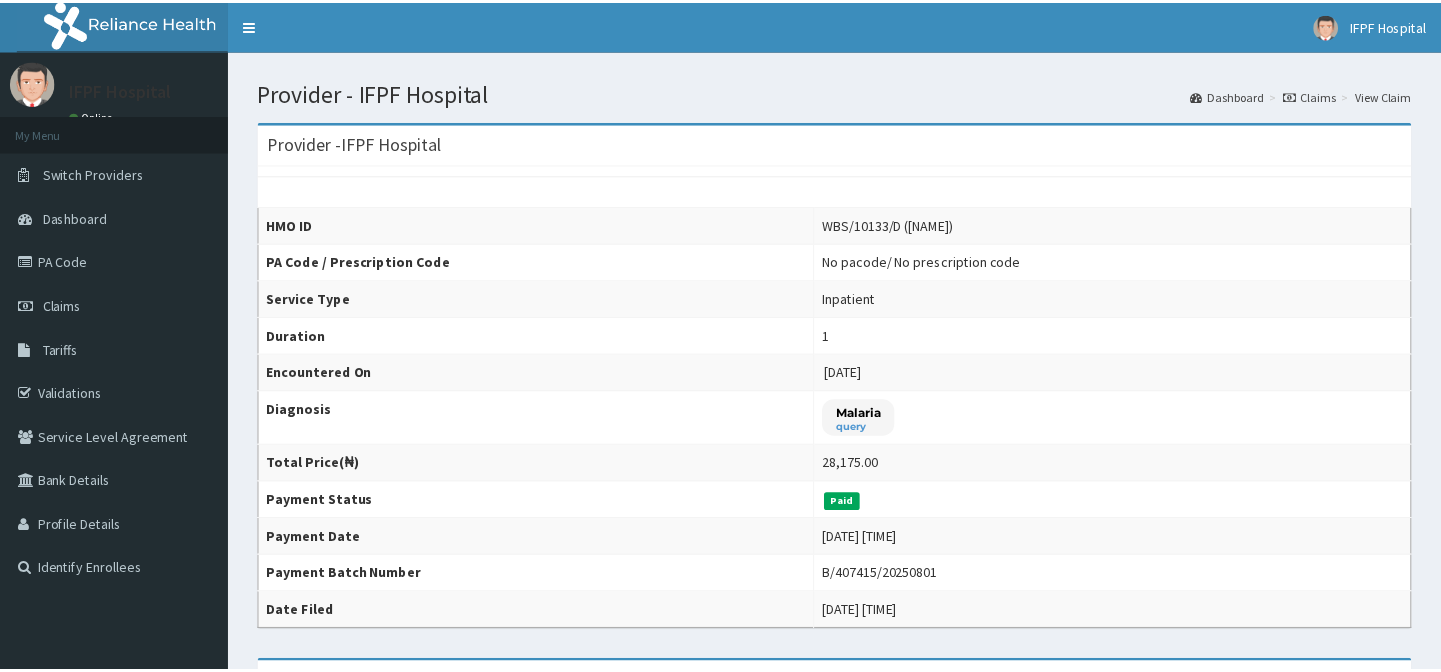 scroll, scrollTop: 0, scrollLeft: 0, axis: both 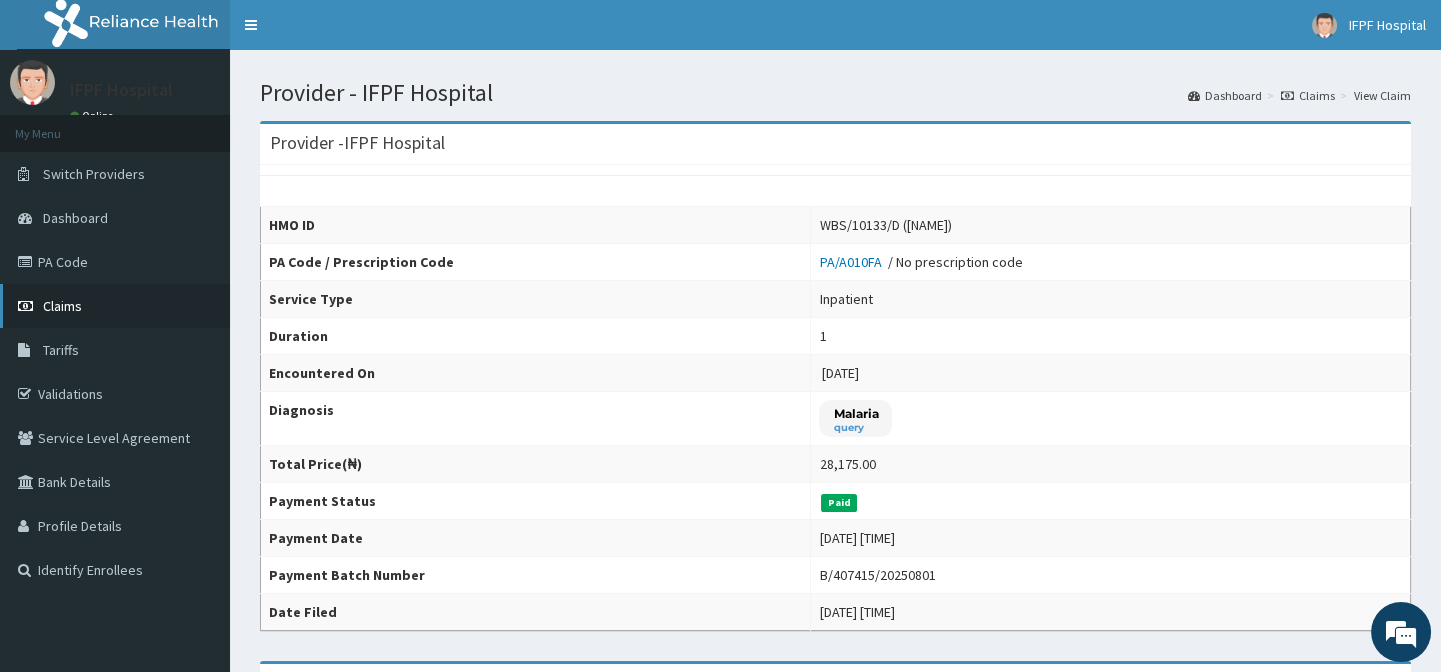 click on "Claims" at bounding box center (62, 306) 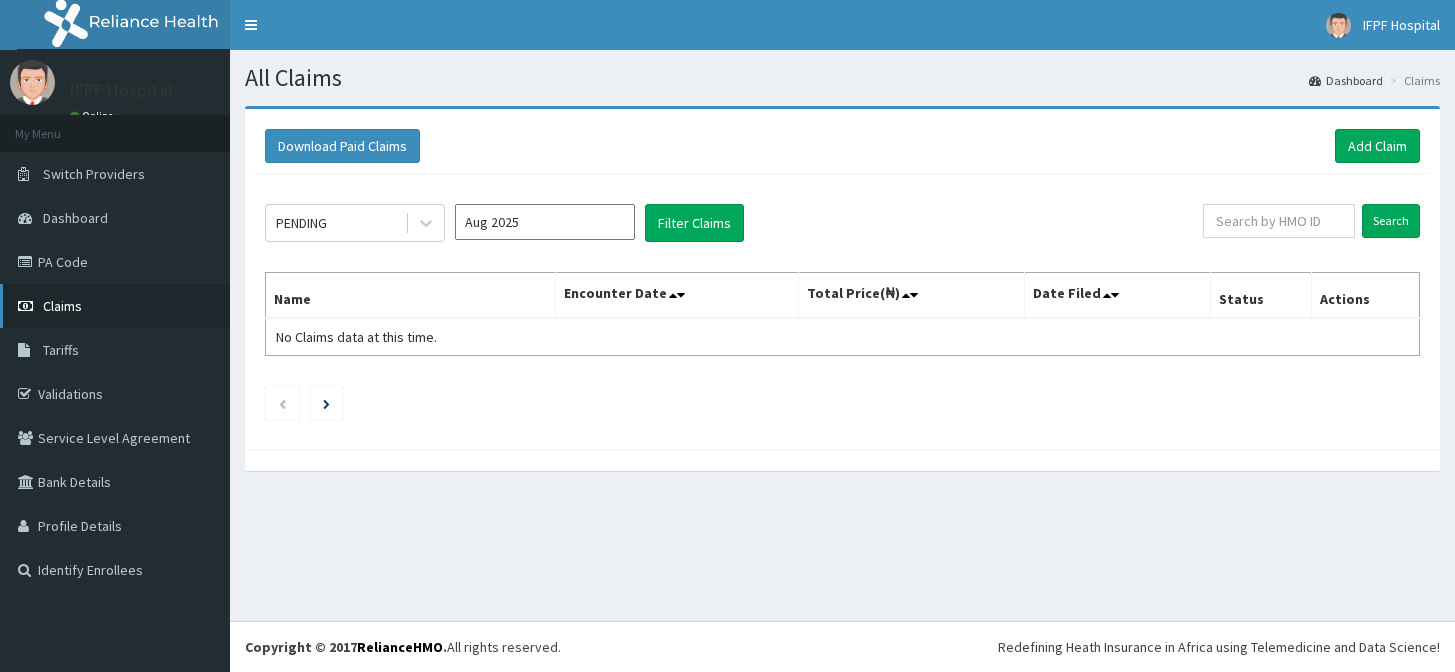 scroll, scrollTop: 0, scrollLeft: 0, axis: both 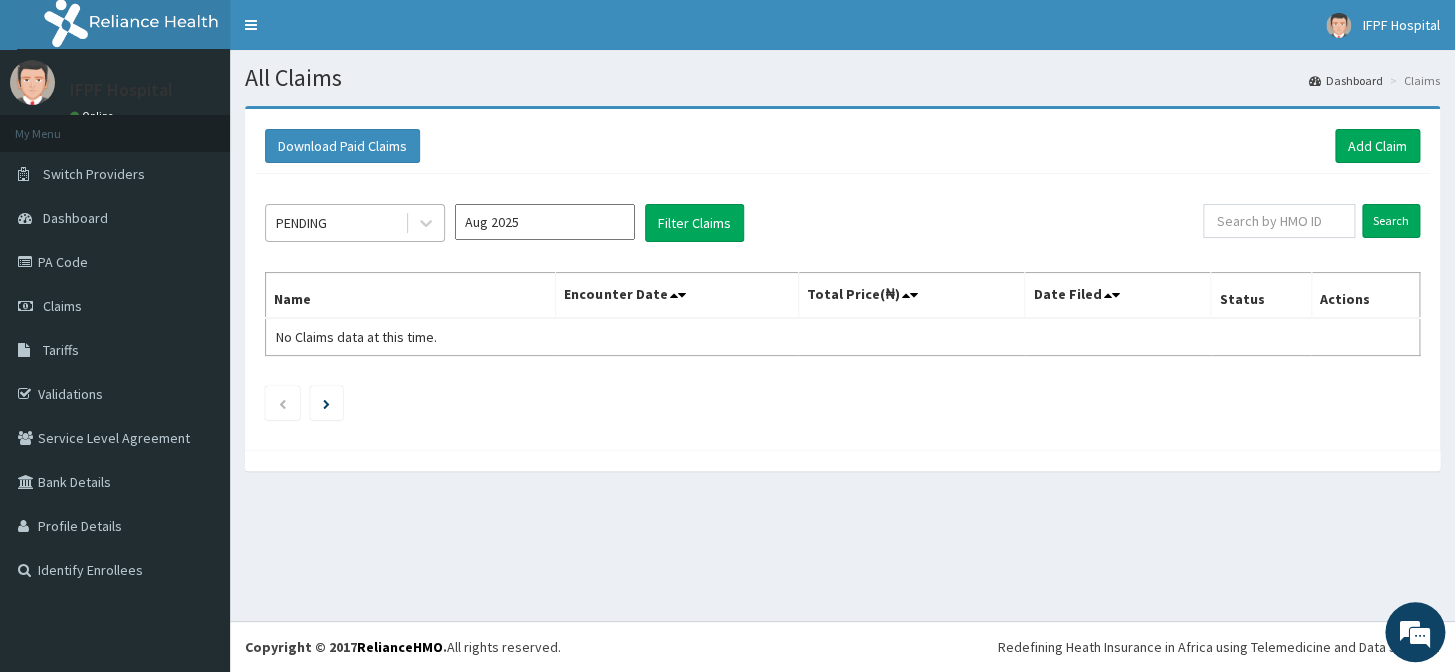 click on "PENDING" at bounding box center [335, 223] 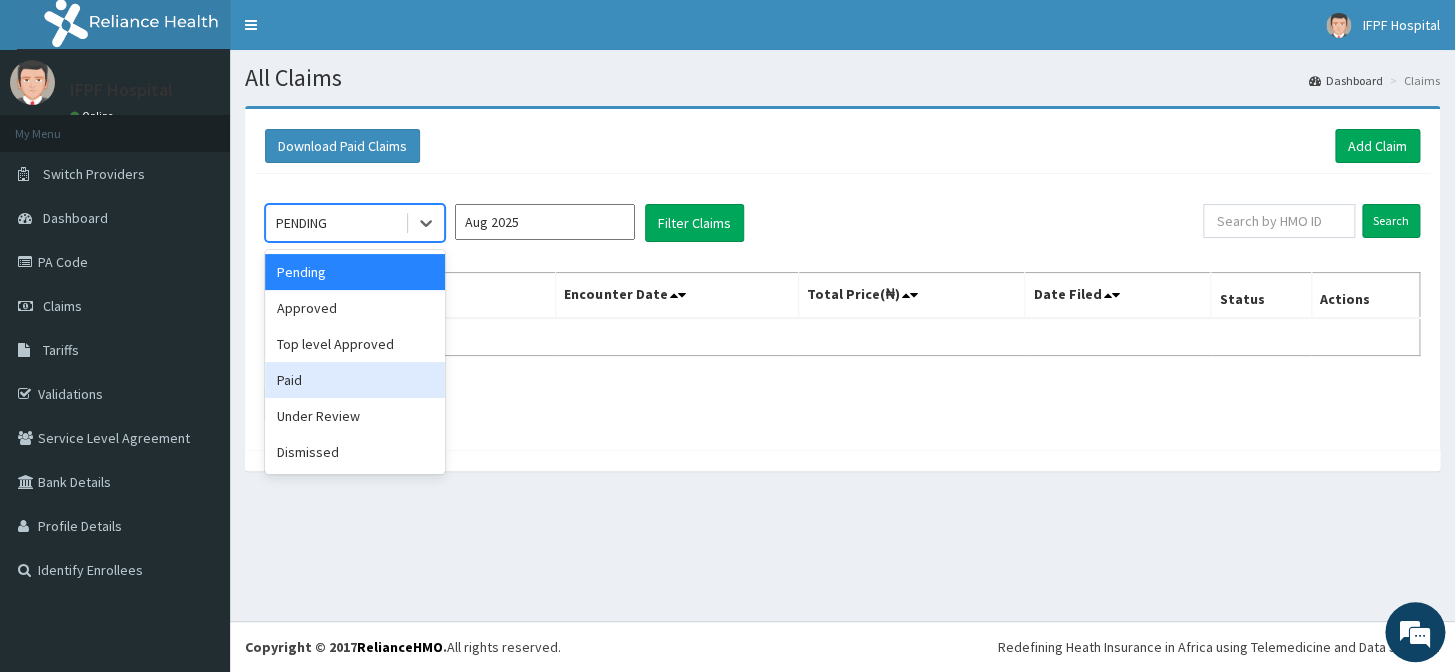 click on "Paid" at bounding box center [355, 380] 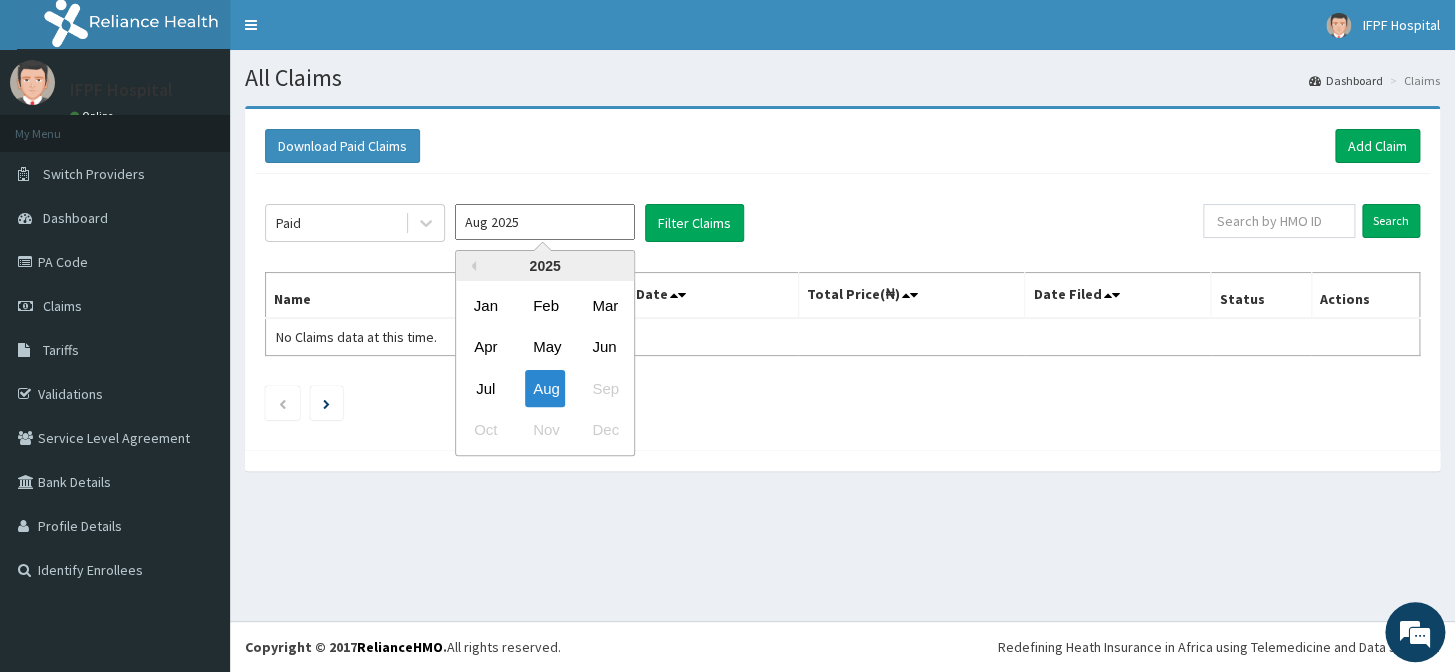 click on "Aug 2025" at bounding box center [545, 222] 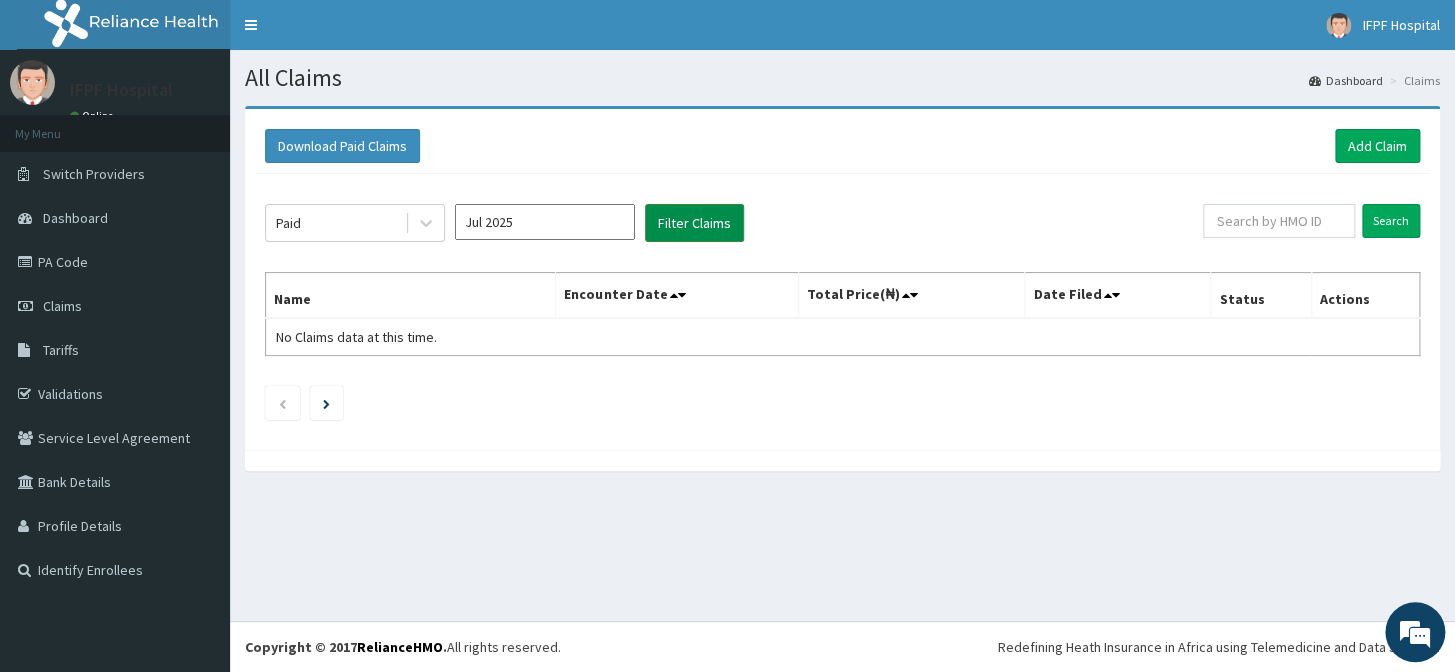 click on "Filter Claims" at bounding box center (694, 223) 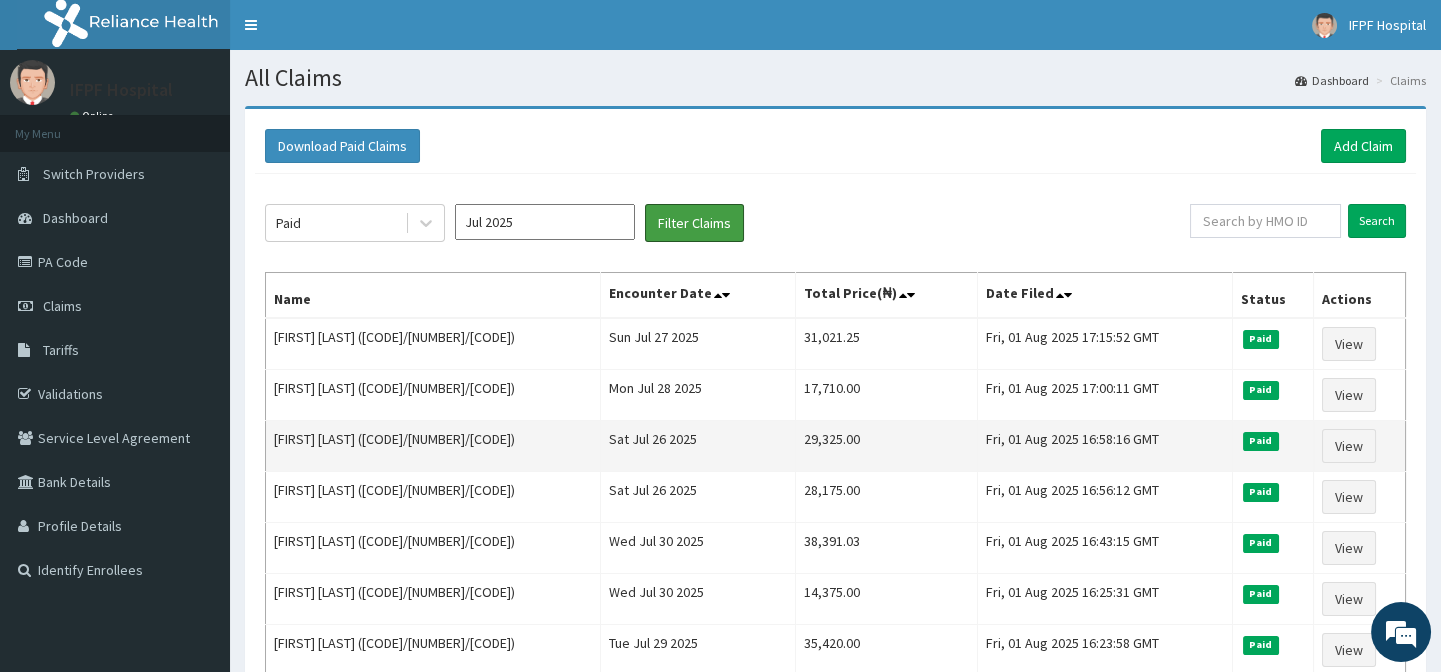 scroll, scrollTop: 0, scrollLeft: 0, axis: both 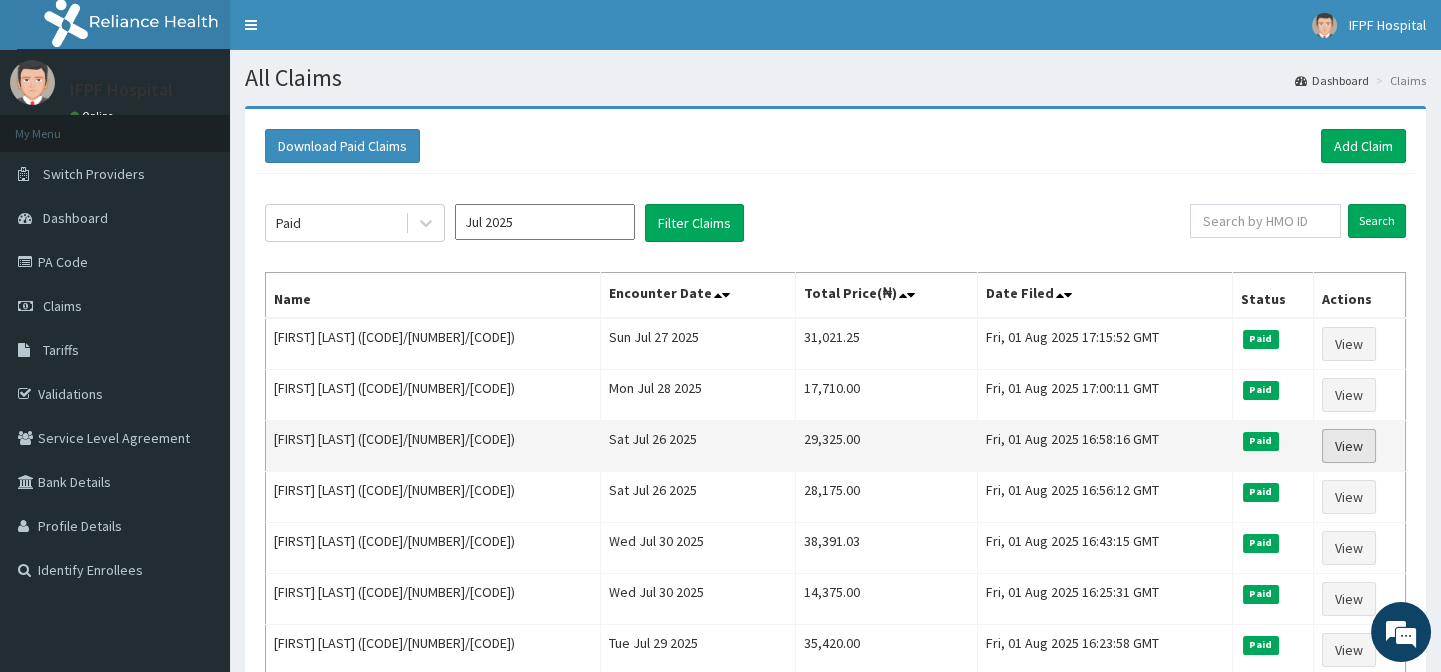 click on "View" at bounding box center [1349, 446] 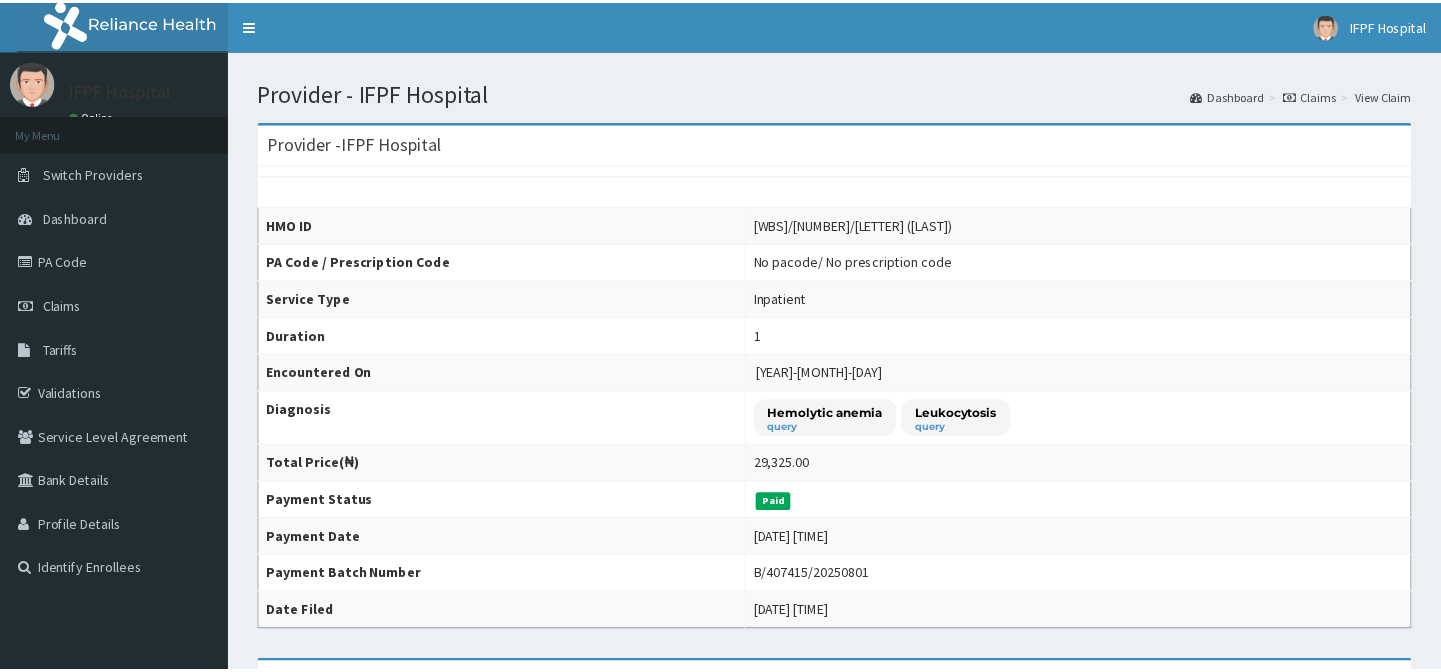 scroll, scrollTop: 0, scrollLeft: 0, axis: both 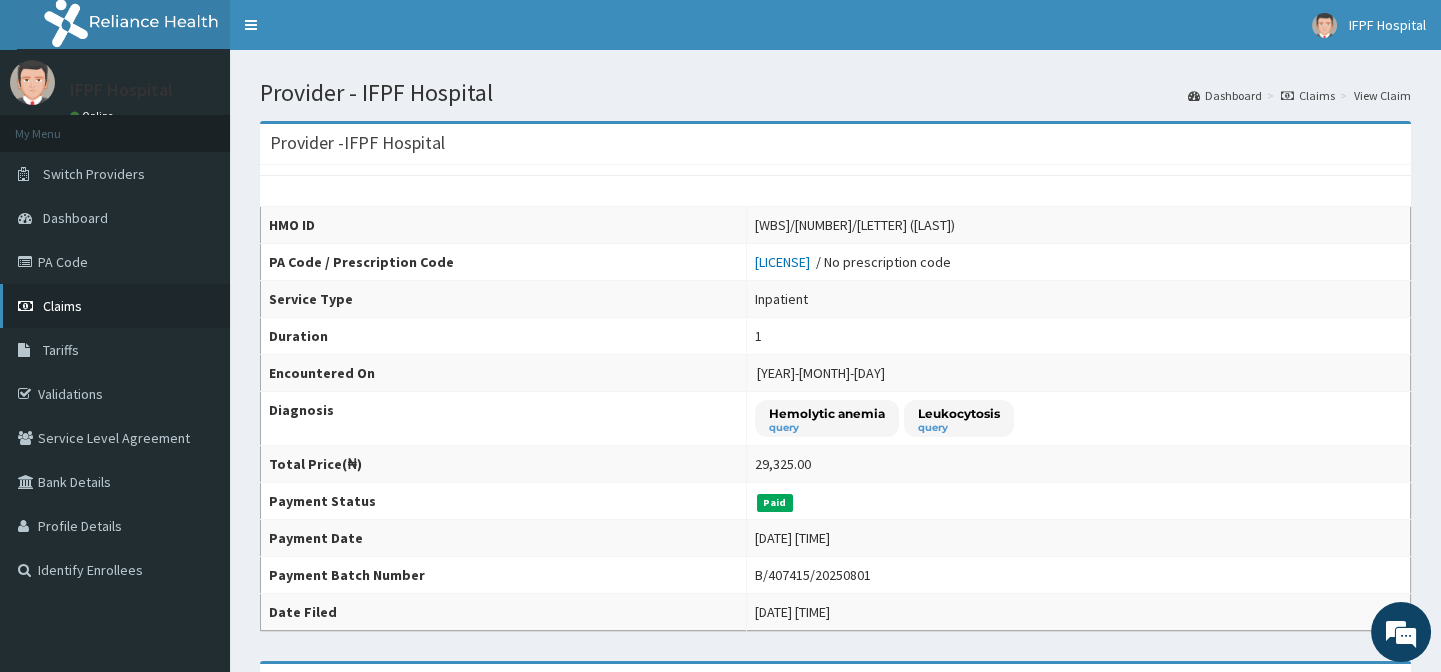 click on "Claims" at bounding box center [62, 306] 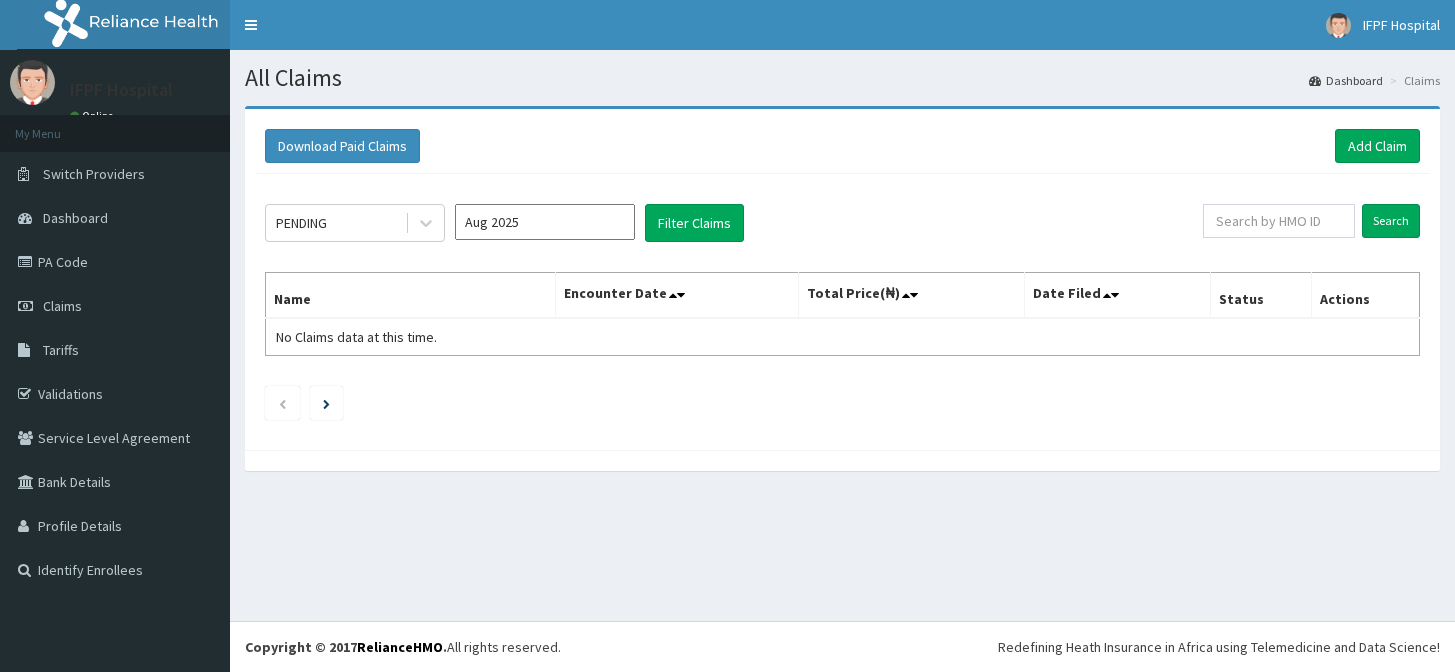 scroll, scrollTop: 0, scrollLeft: 0, axis: both 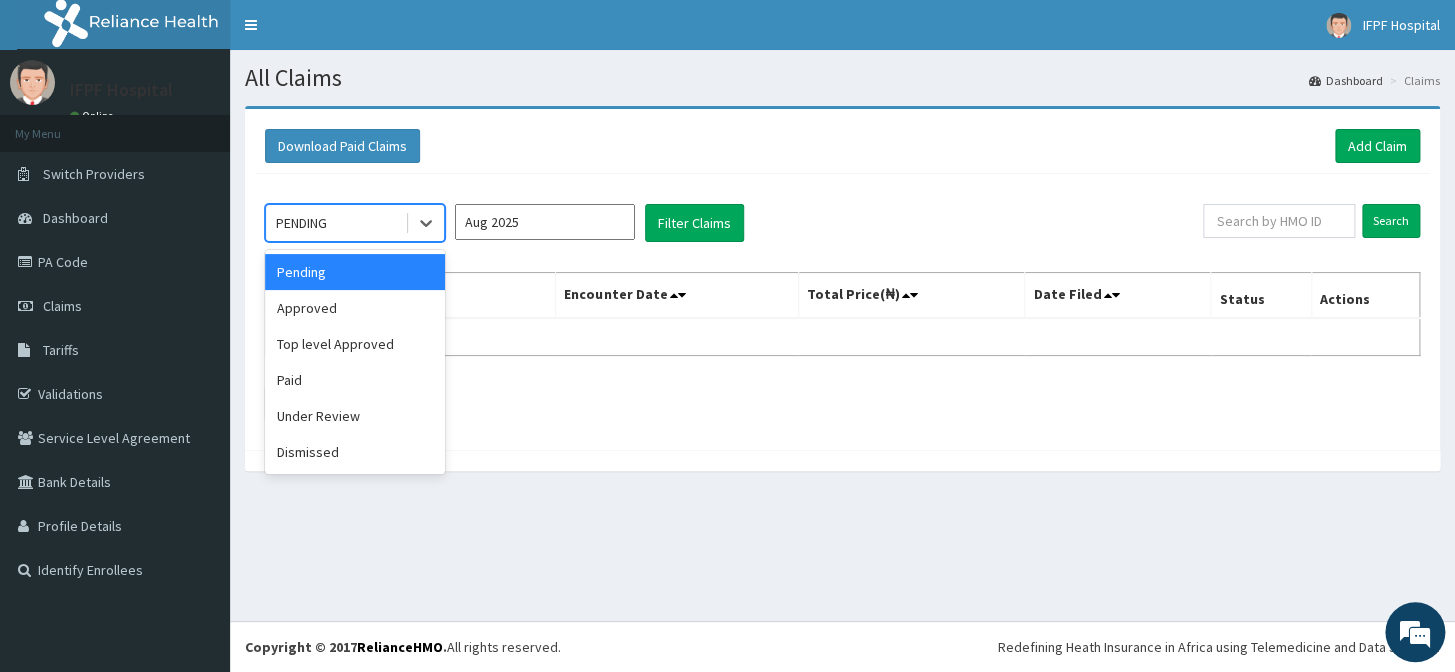 click on "PENDING" at bounding box center [335, 223] 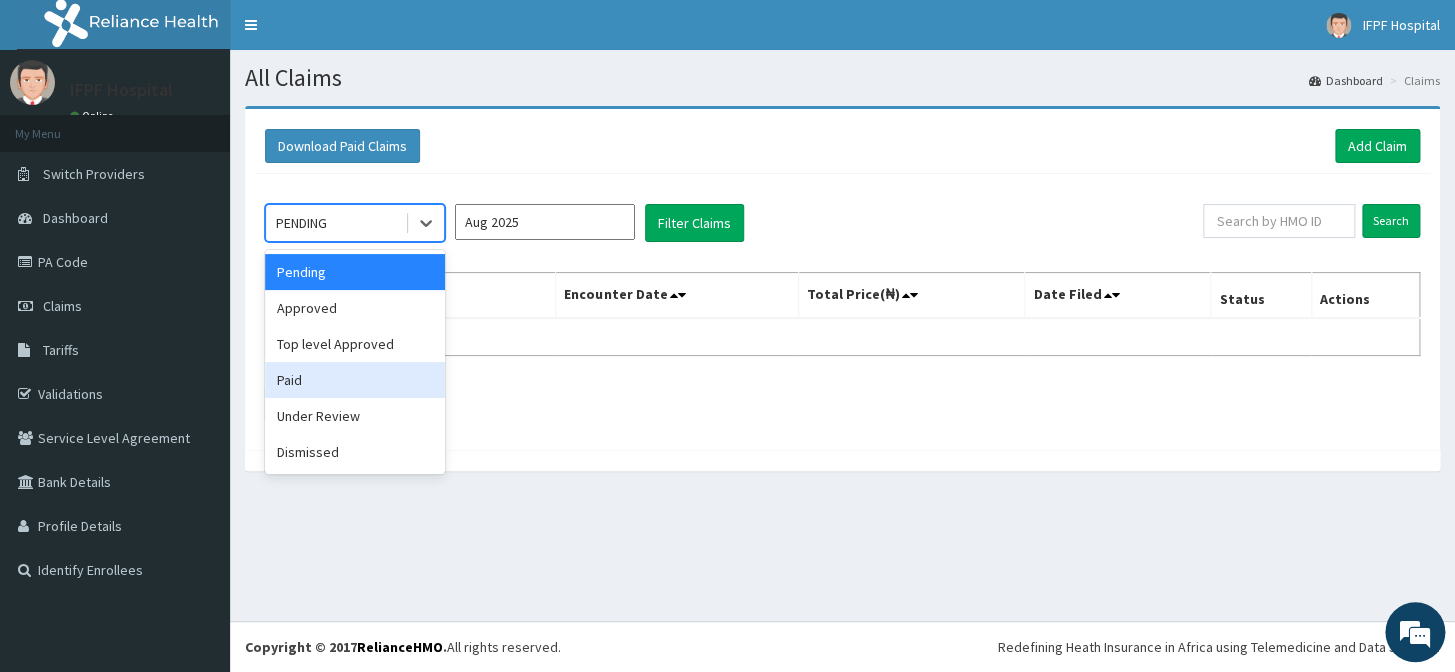 click on "Paid" at bounding box center [355, 380] 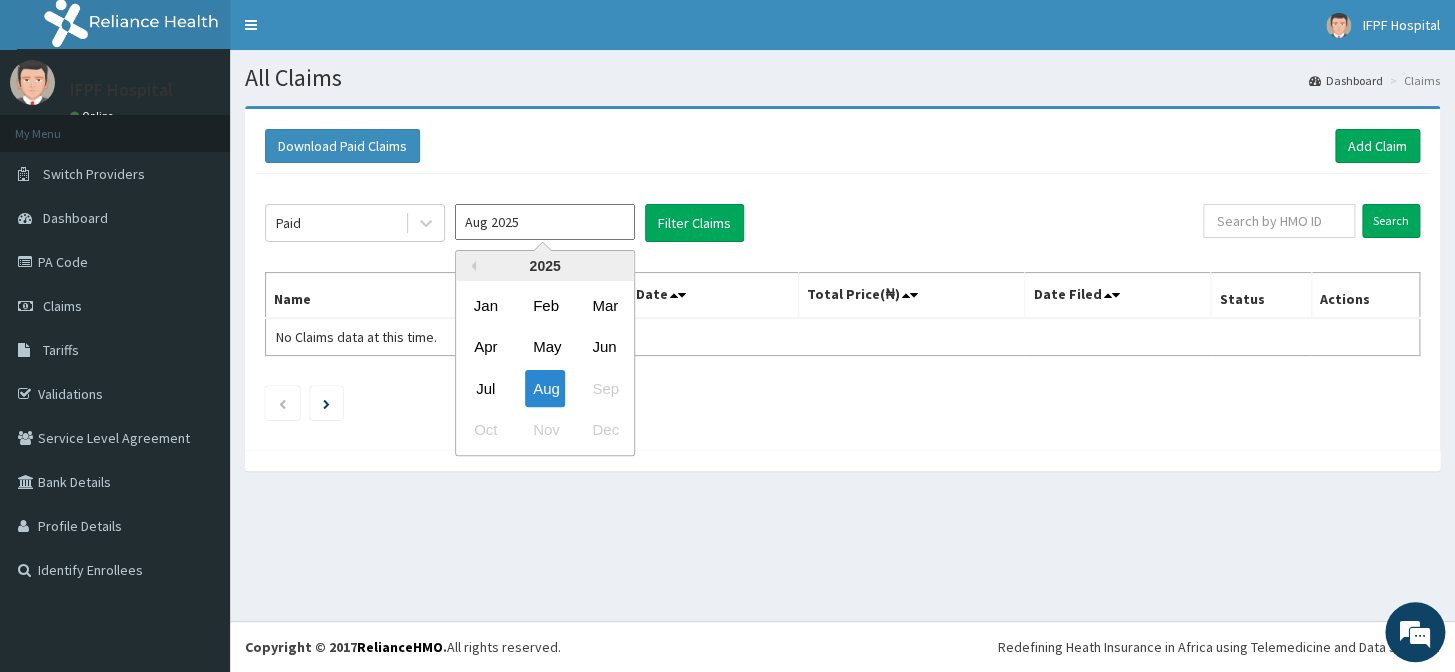 click on "Aug 2025" at bounding box center (545, 222) 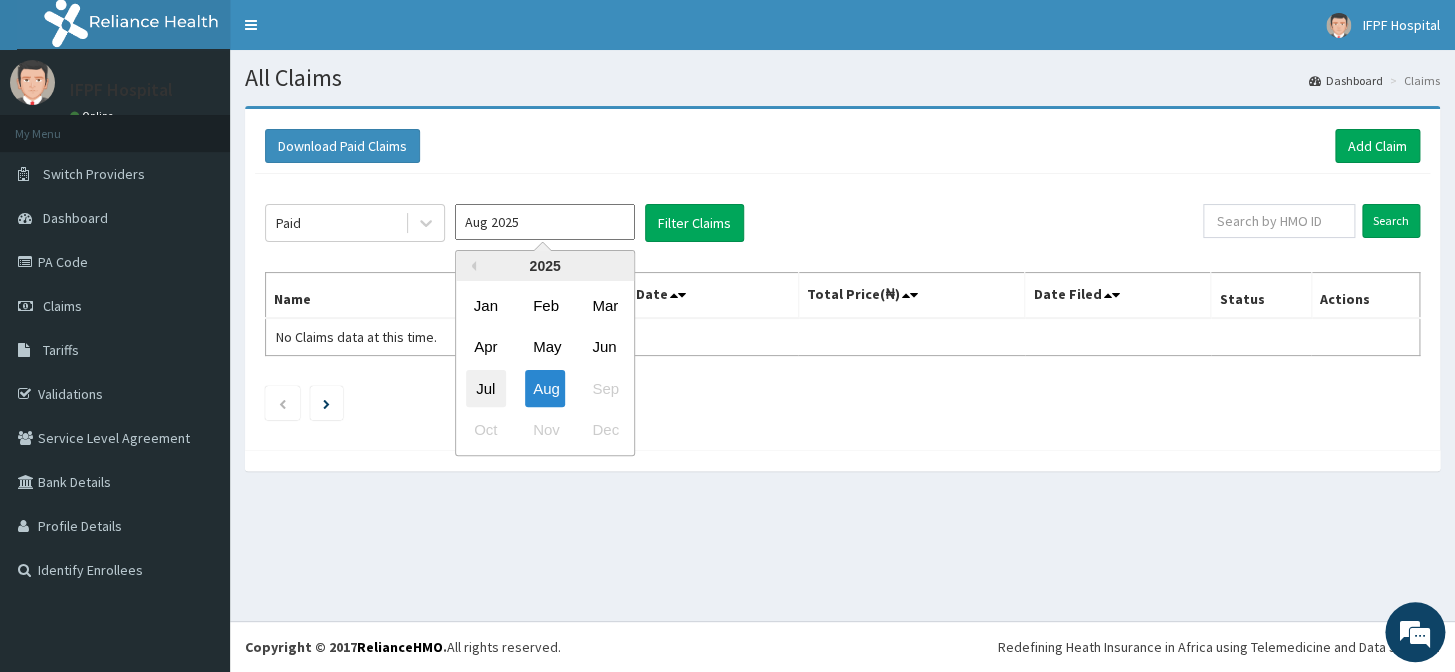 click on "Jul" at bounding box center [486, 388] 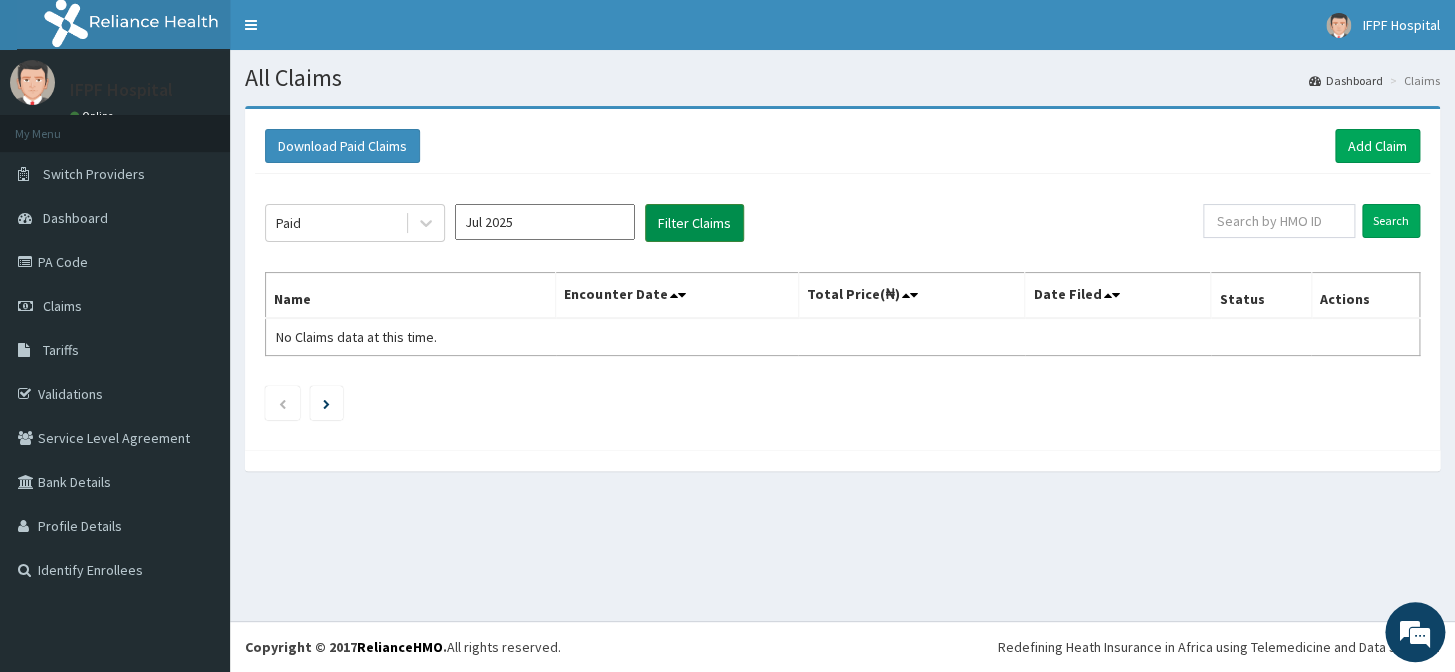 click on "Filter Claims" at bounding box center [694, 223] 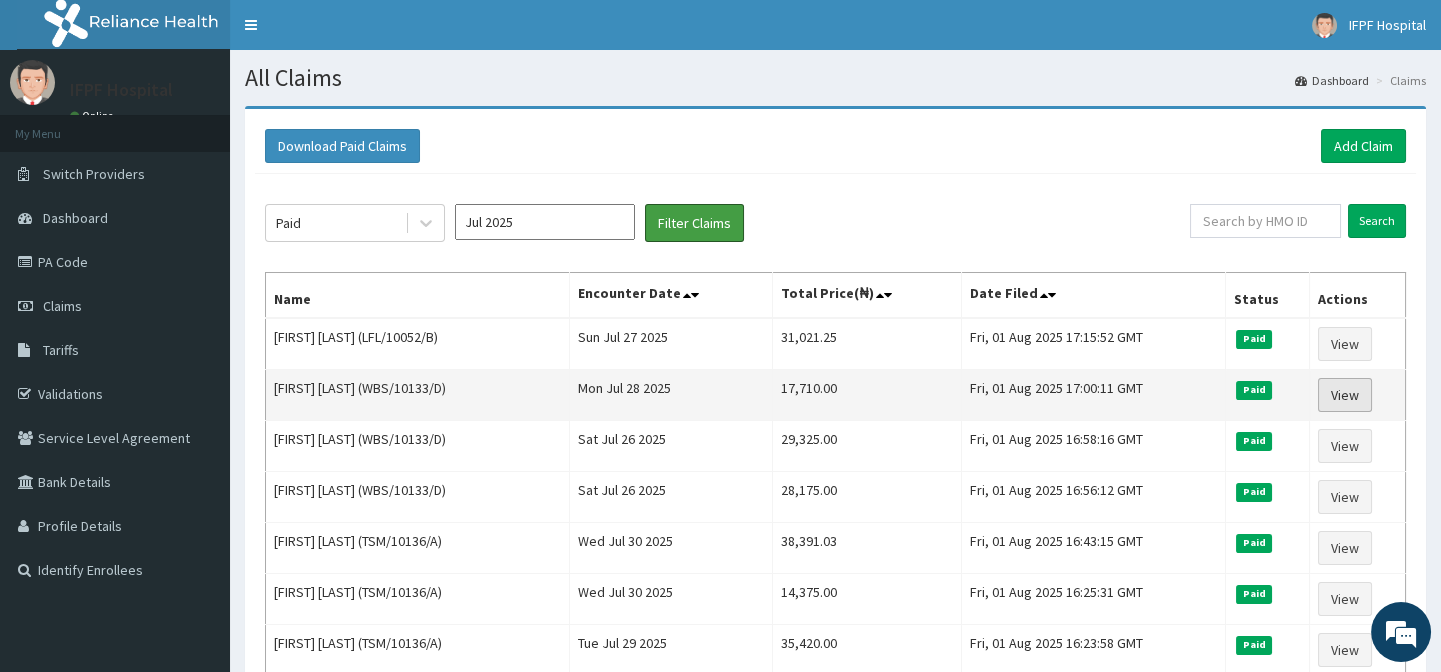 scroll, scrollTop: 0, scrollLeft: 0, axis: both 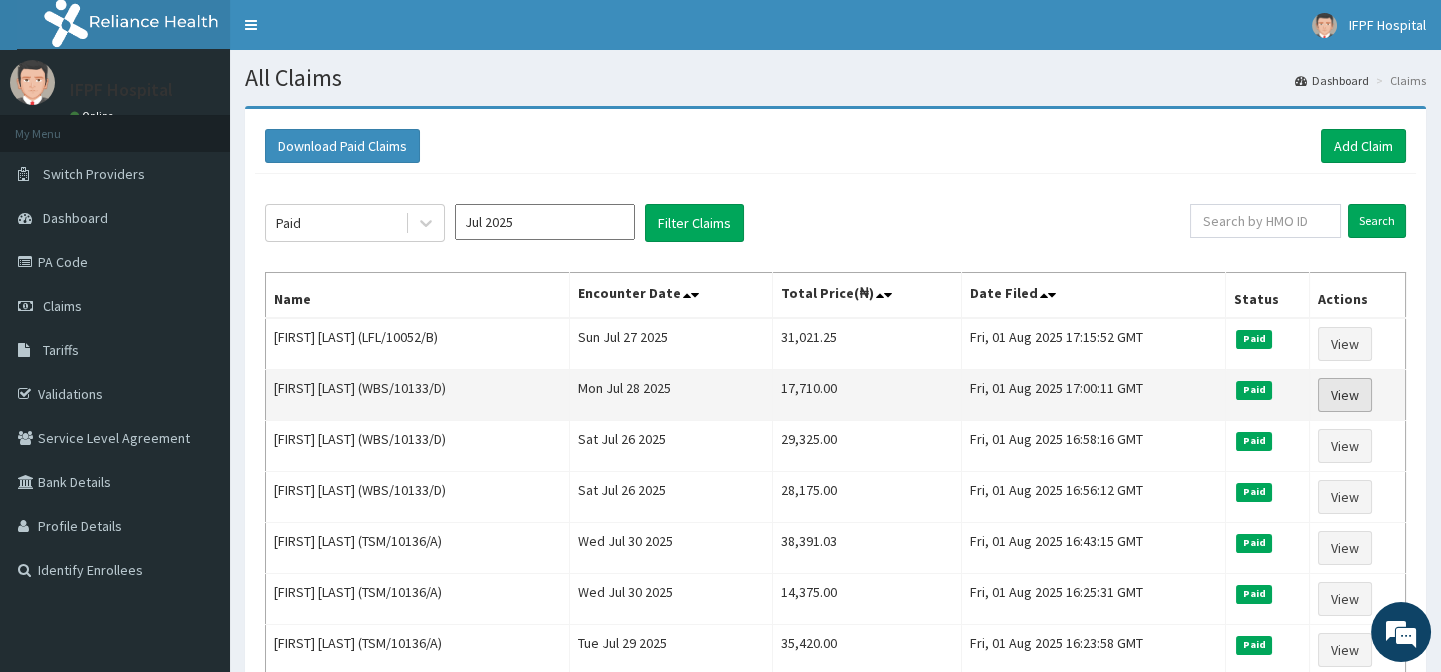 click on "View" at bounding box center (1345, 395) 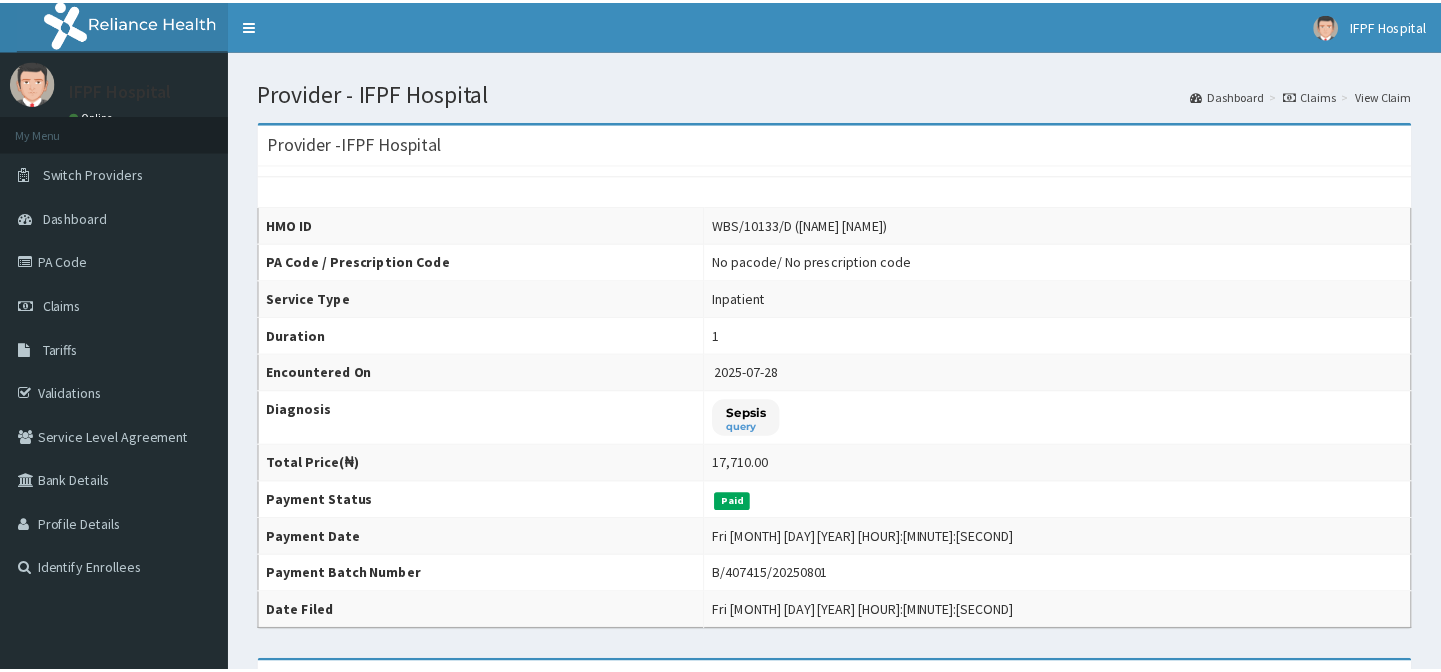 scroll, scrollTop: 0, scrollLeft: 0, axis: both 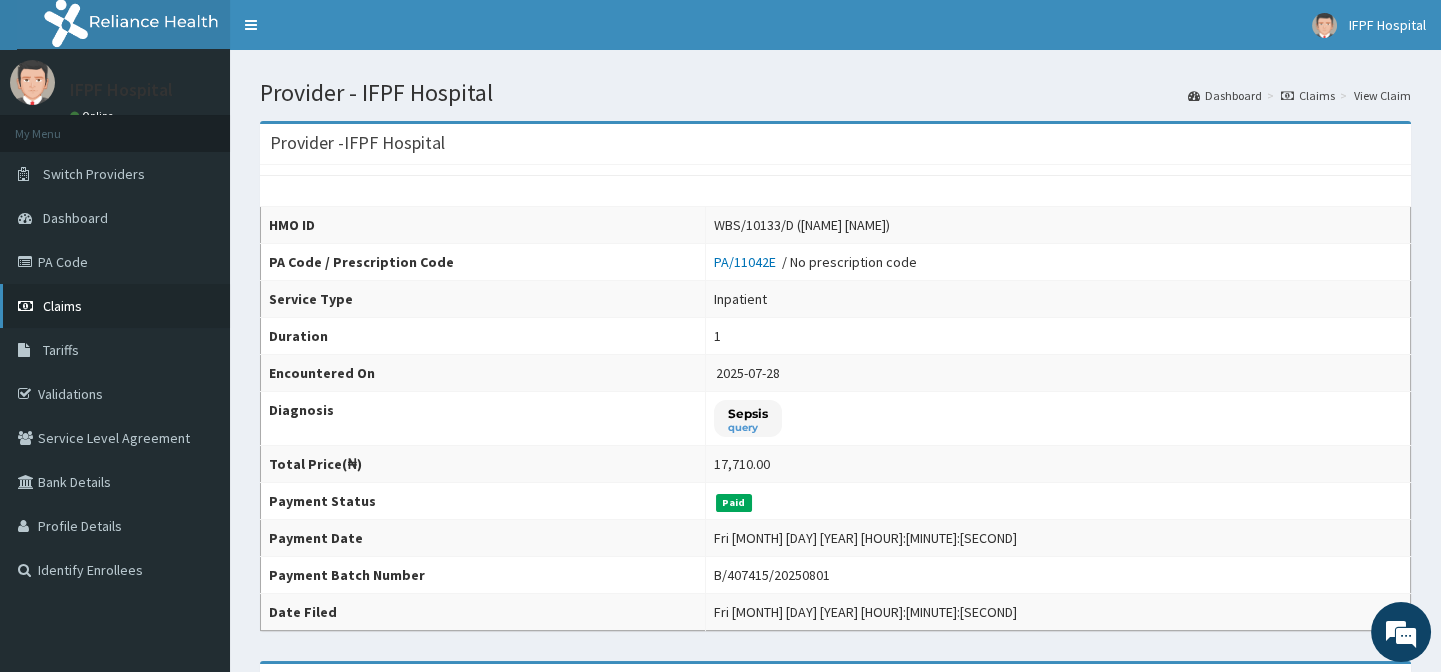click on "Claims" at bounding box center (62, 306) 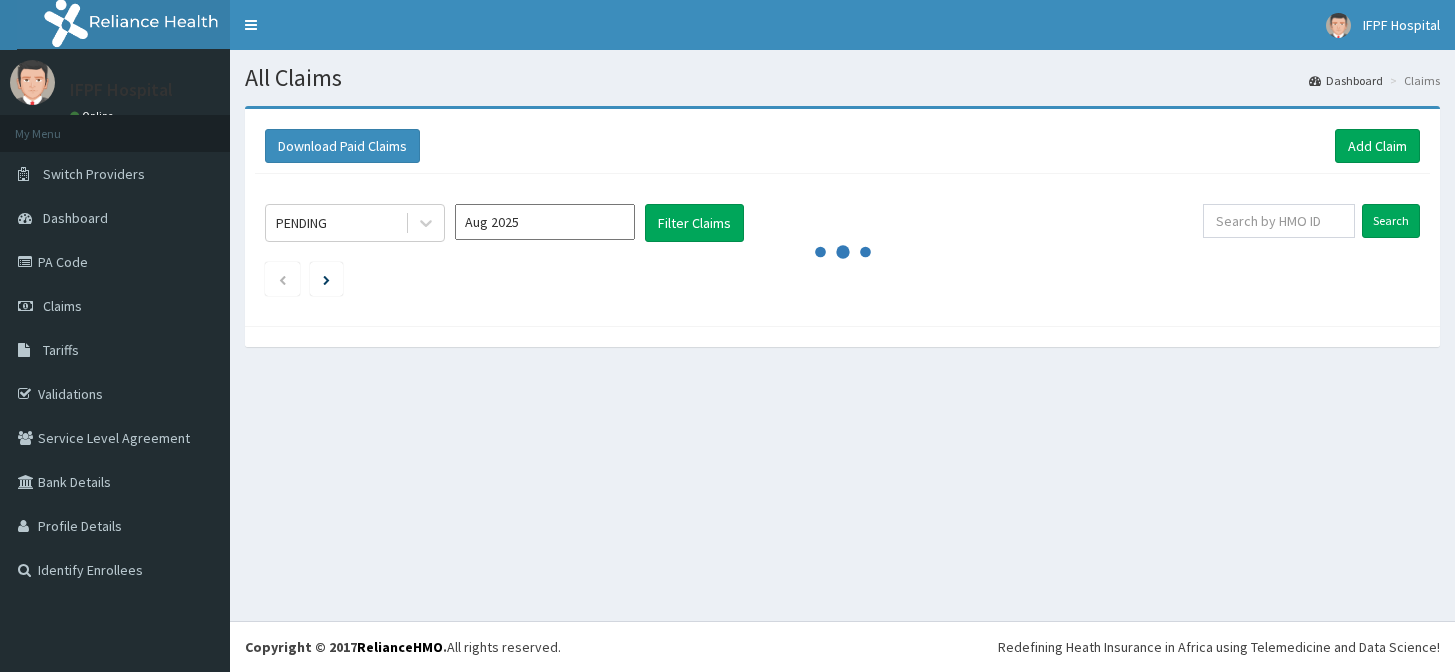 scroll, scrollTop: 0, scrollLeft: 0, axis: both 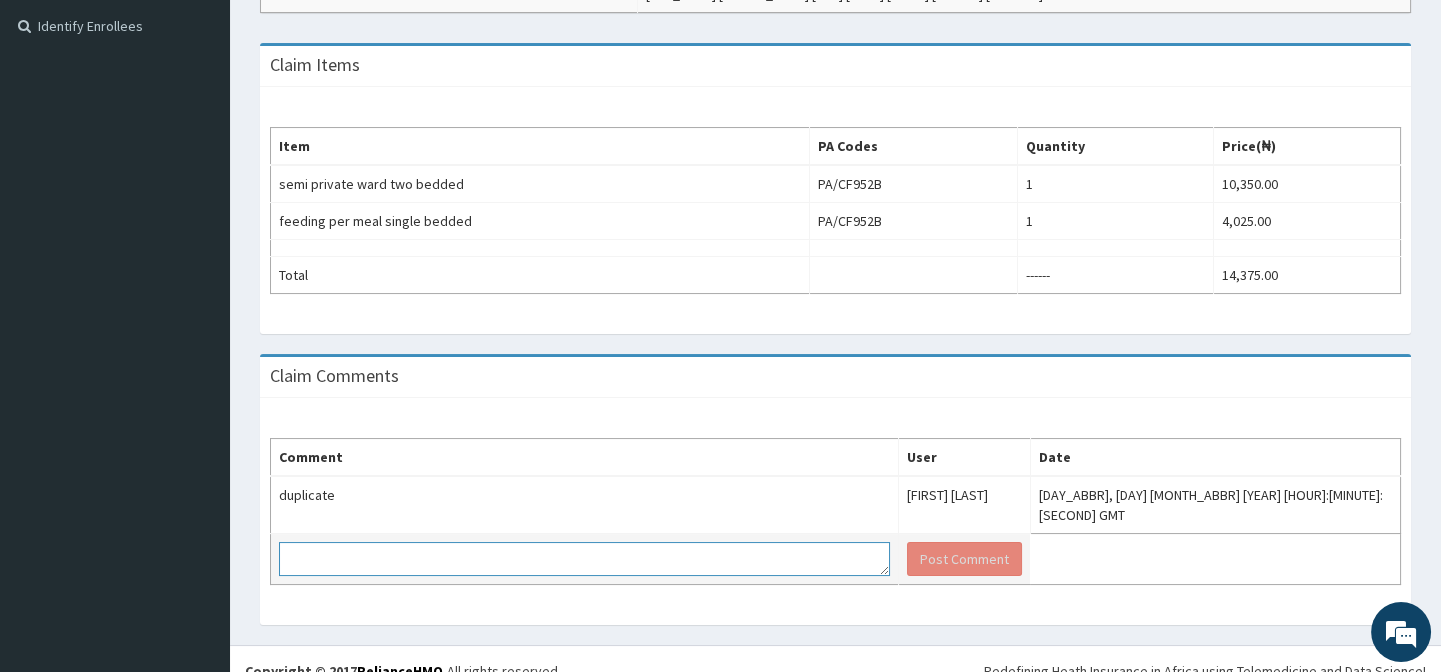 click at bounding box center [584, 559] 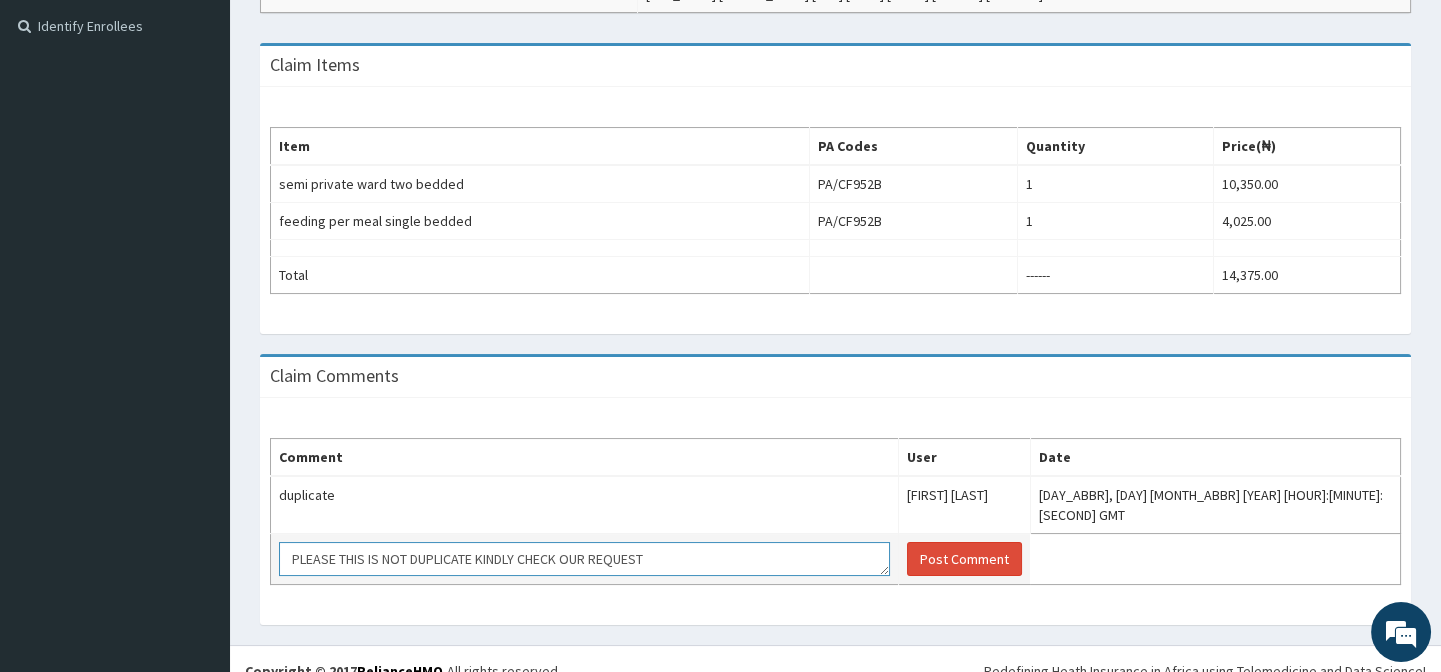 click on "PLEASE THIS IS NOT DUPLICATE KINDLY CHECK OUR REQUEST" at bounding box center (584, 559) 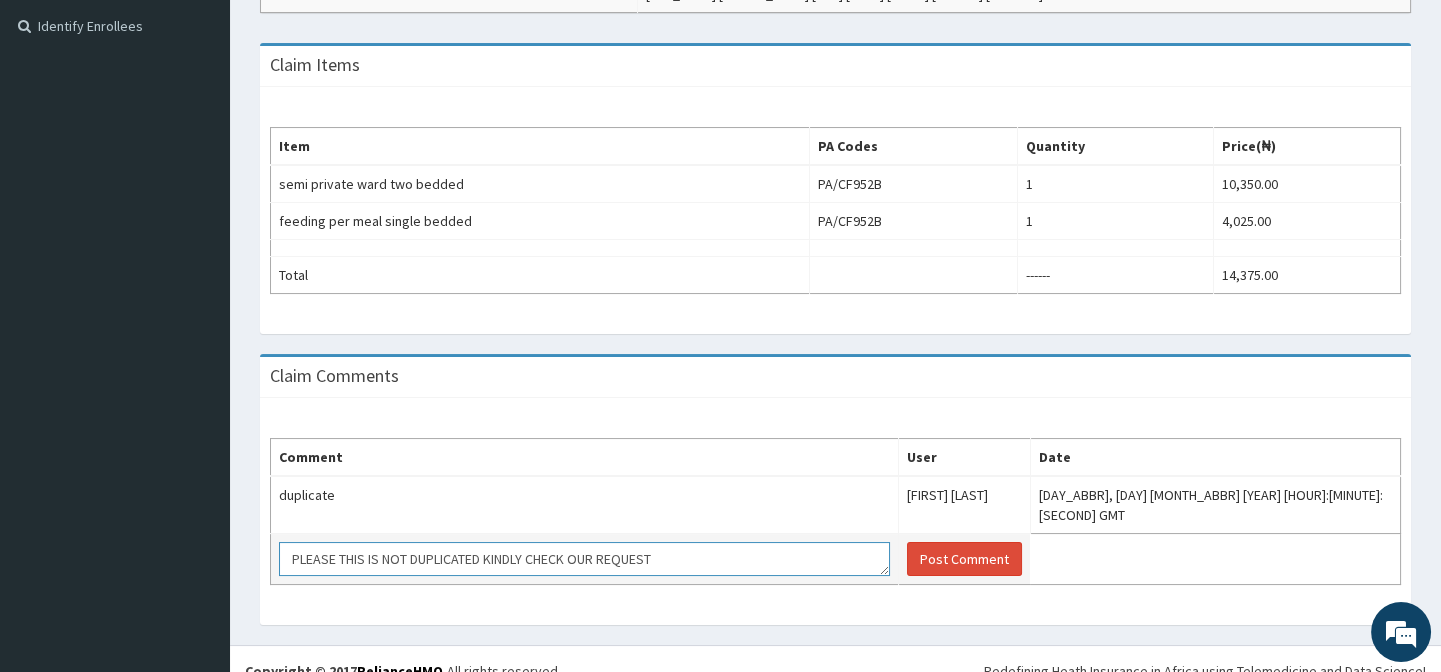 click on "PLEASE THIS IS NOT DUPLICATED KINDLY CHECK OUR REQUEST" at bounding box center (584, 559) 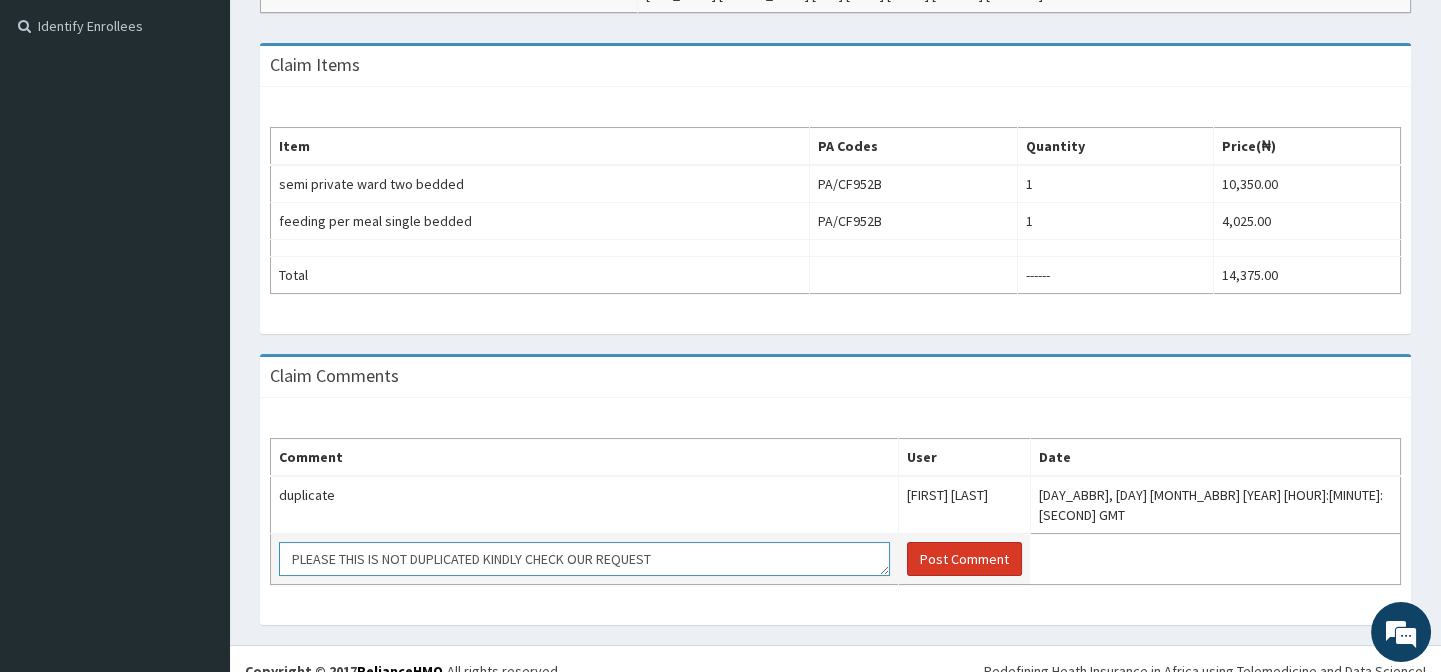 type on "PLEASE THIS IS NOT DUPLICATED KINDLY CHECK OUR REQUEST" 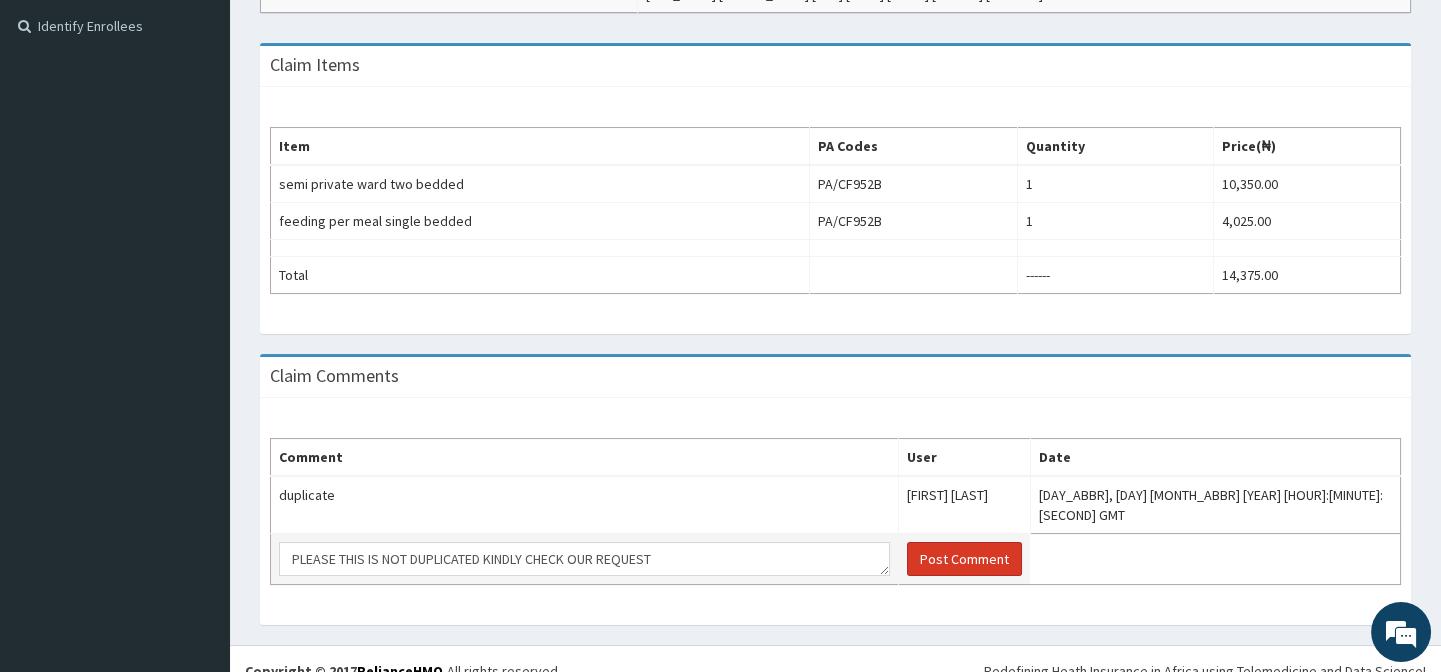 click on "Post Comment" at bounding box center [964, 559] 